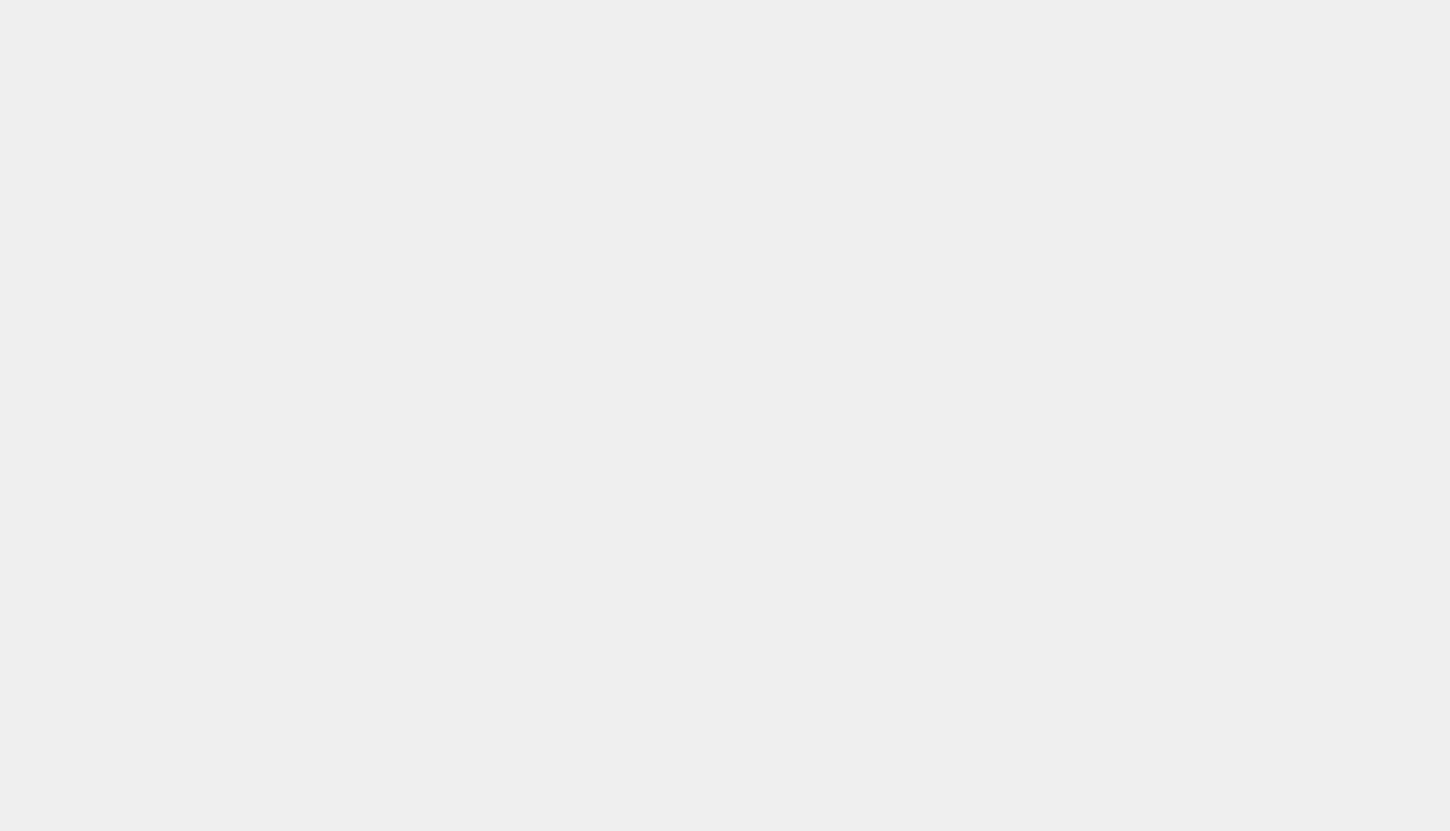scroll, scrollTop: 0, scrollLeft: 0, axis: both 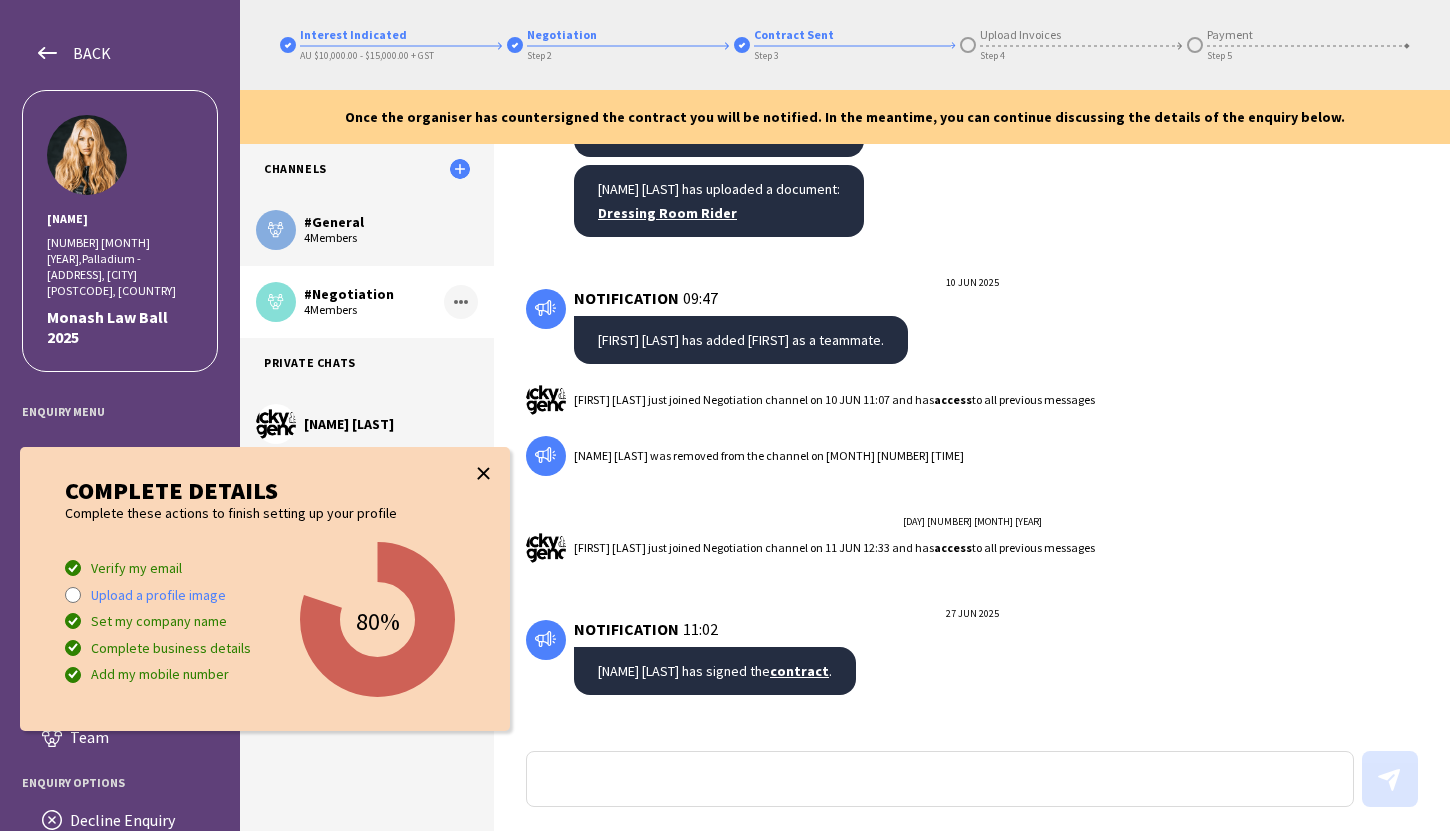 click at bounding box center (483, 473) 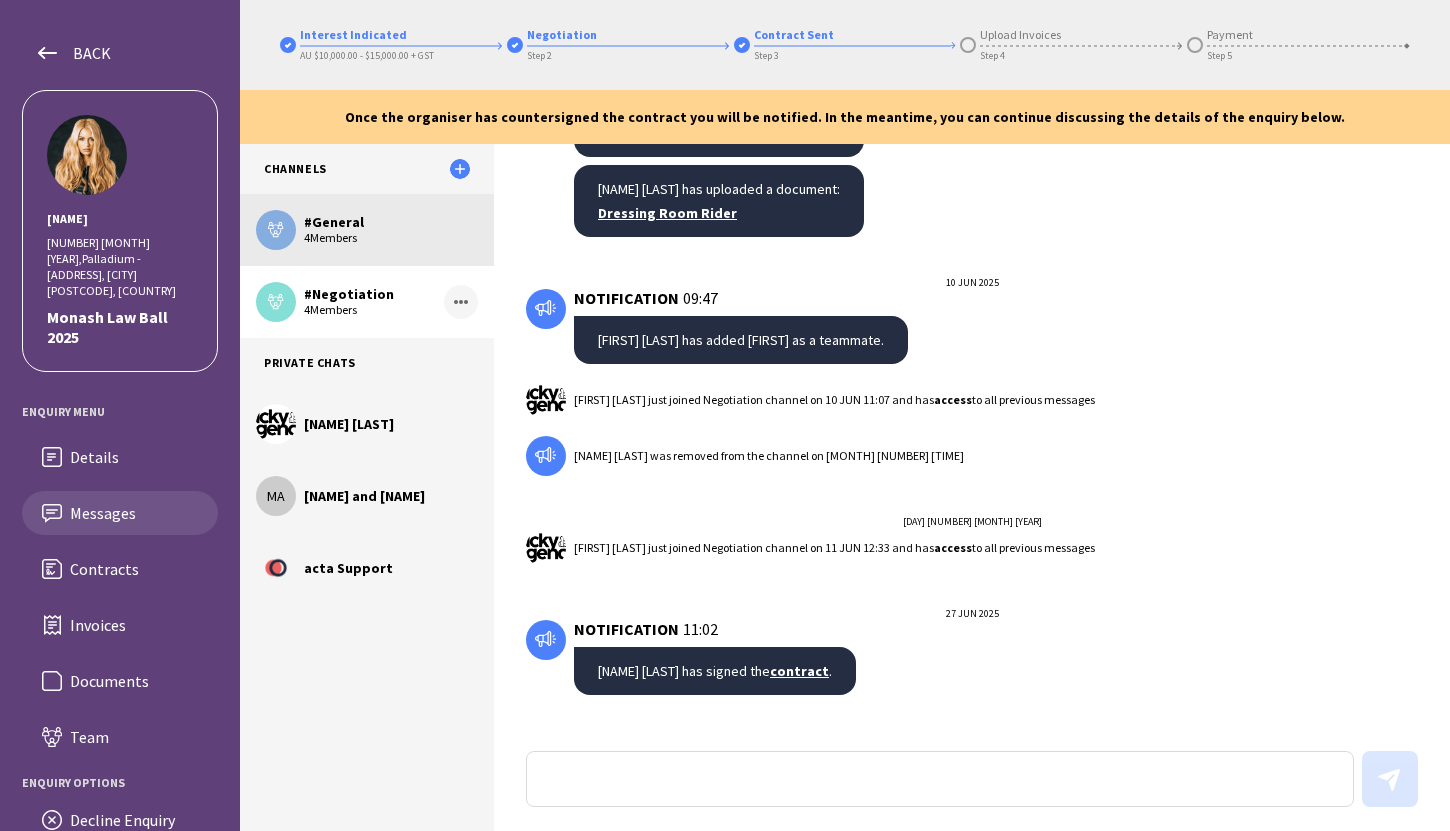 click on "# General" at bounding box center (391, 222) 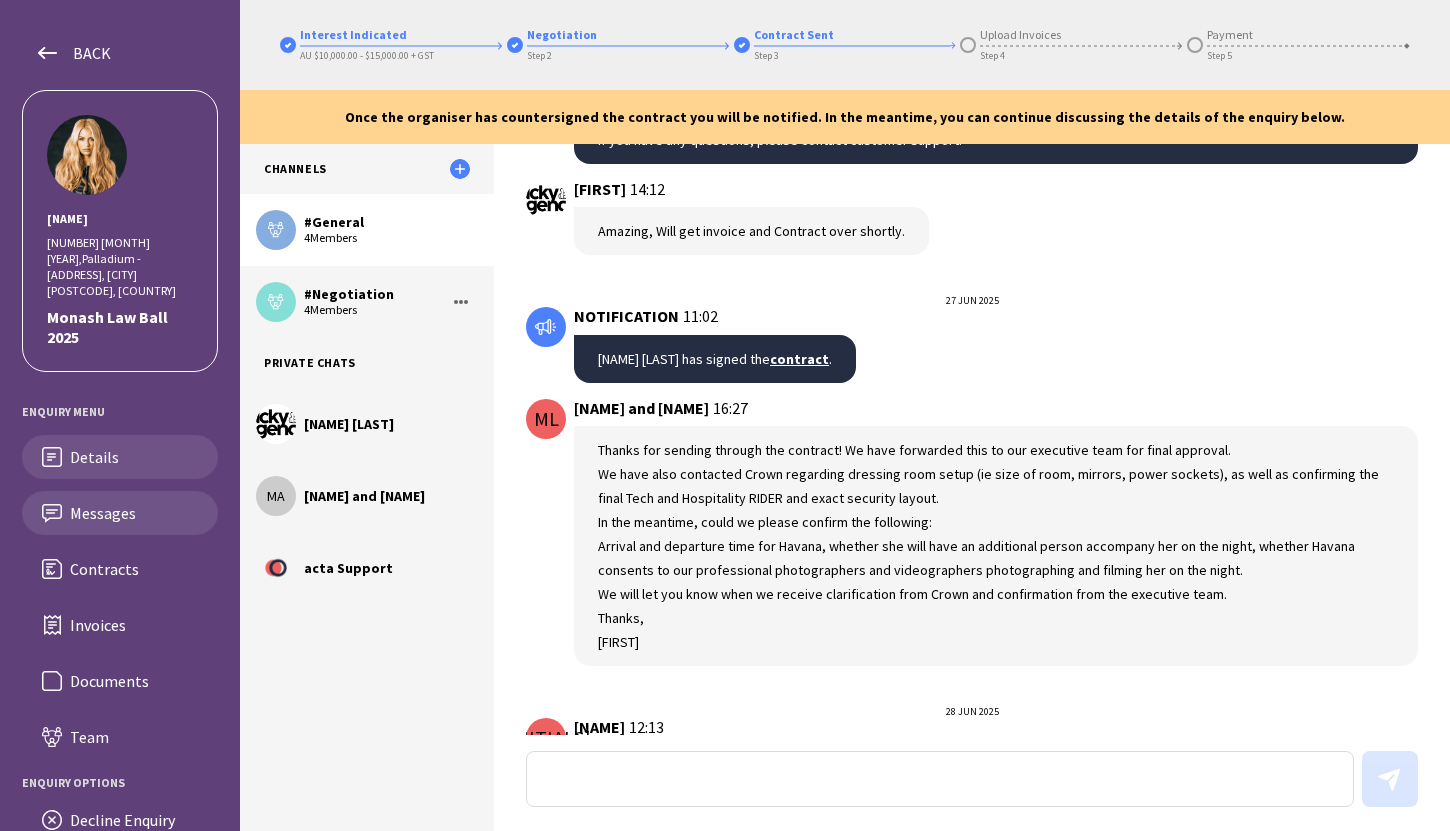 scroll, scrollTop: 2376, scrollLeft: 0, axis: vertical 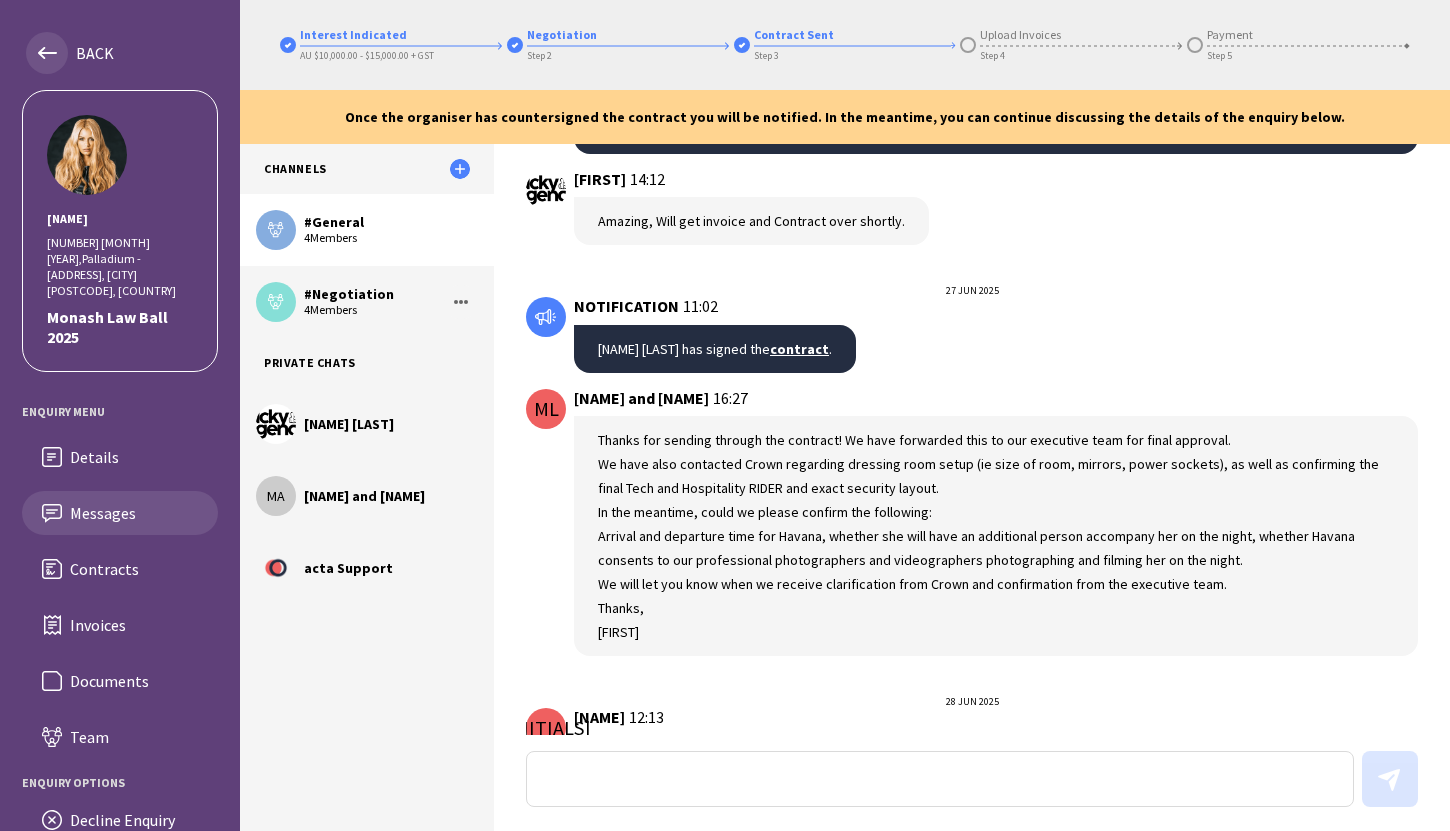 click on "BACK" at bounding box center (86, 53) 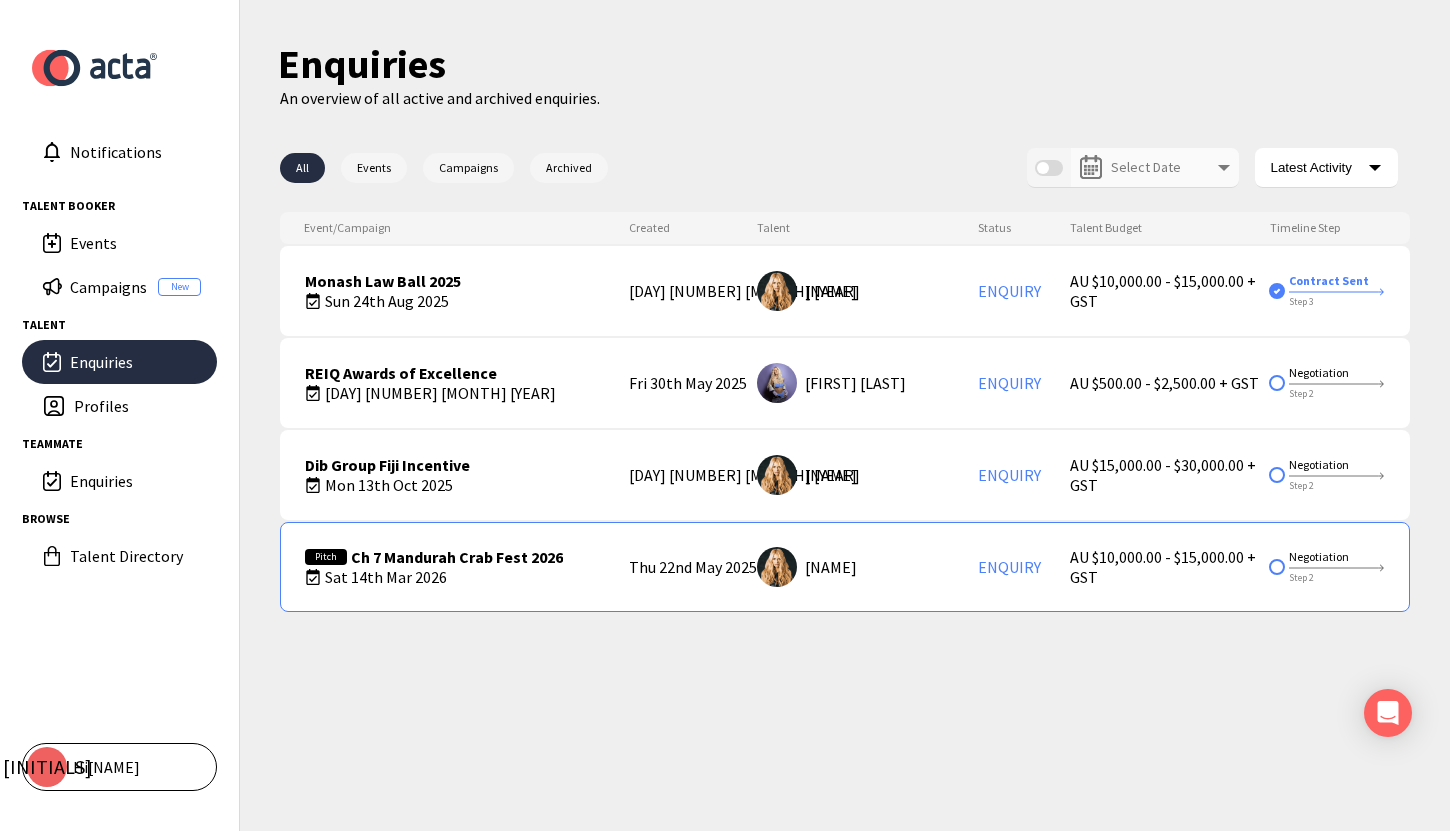 click on "Sat 14th Mar 2026" at bounding box center (434, 577) 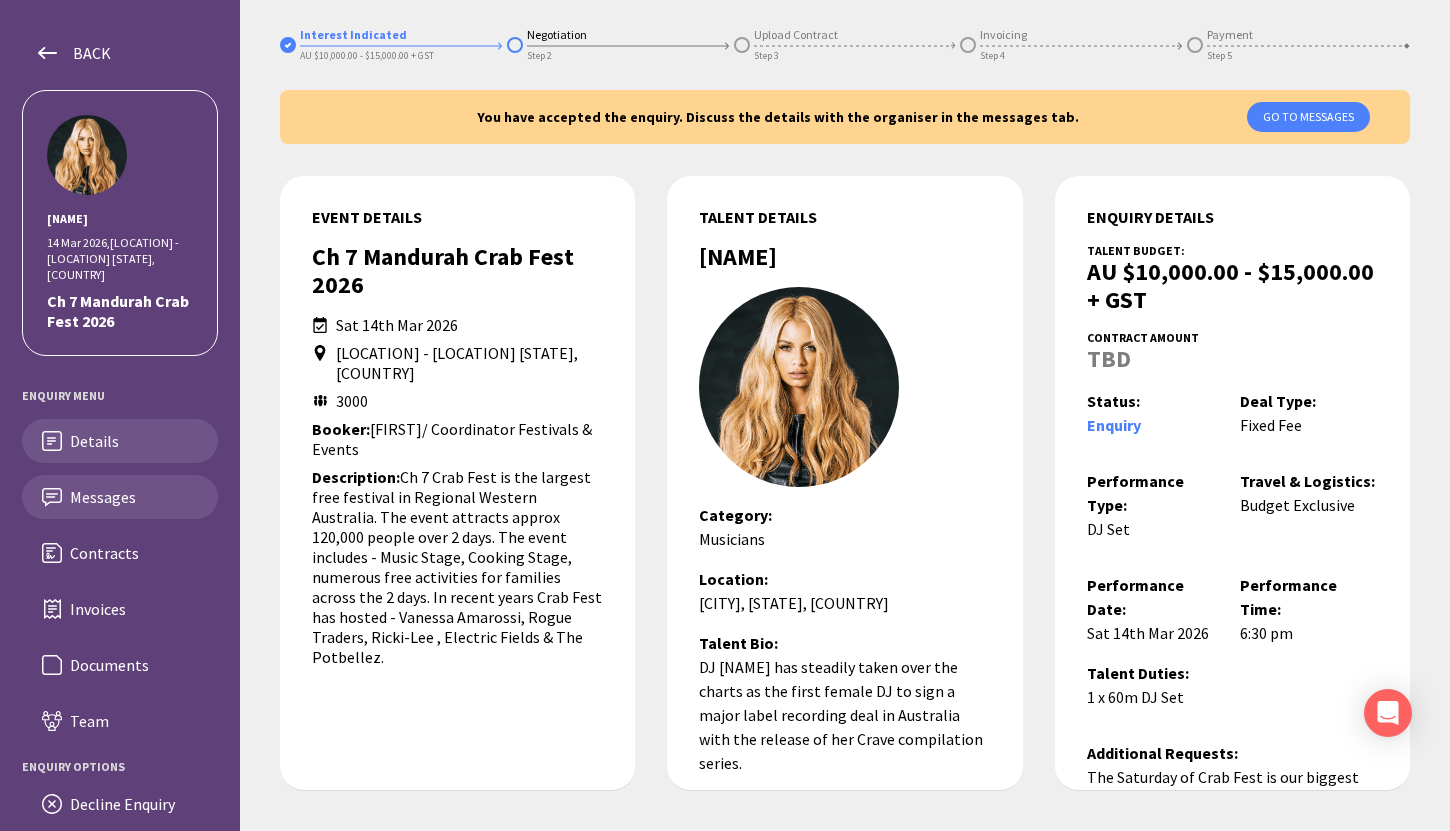 click on "Messages" at bounding box center (136, 497) 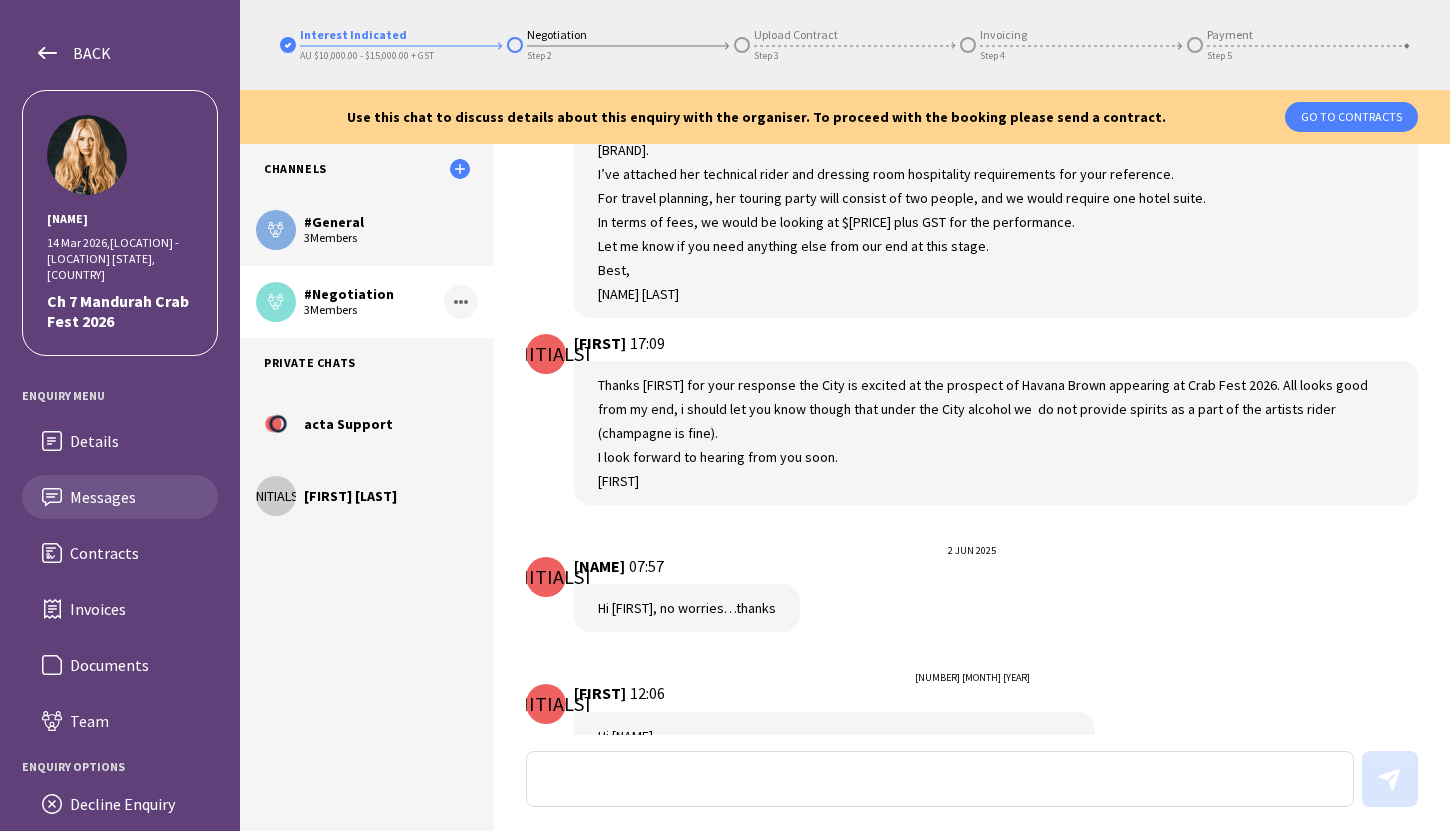scroll, scrollTop: 838, scrollLeft: 0, axis: vertical 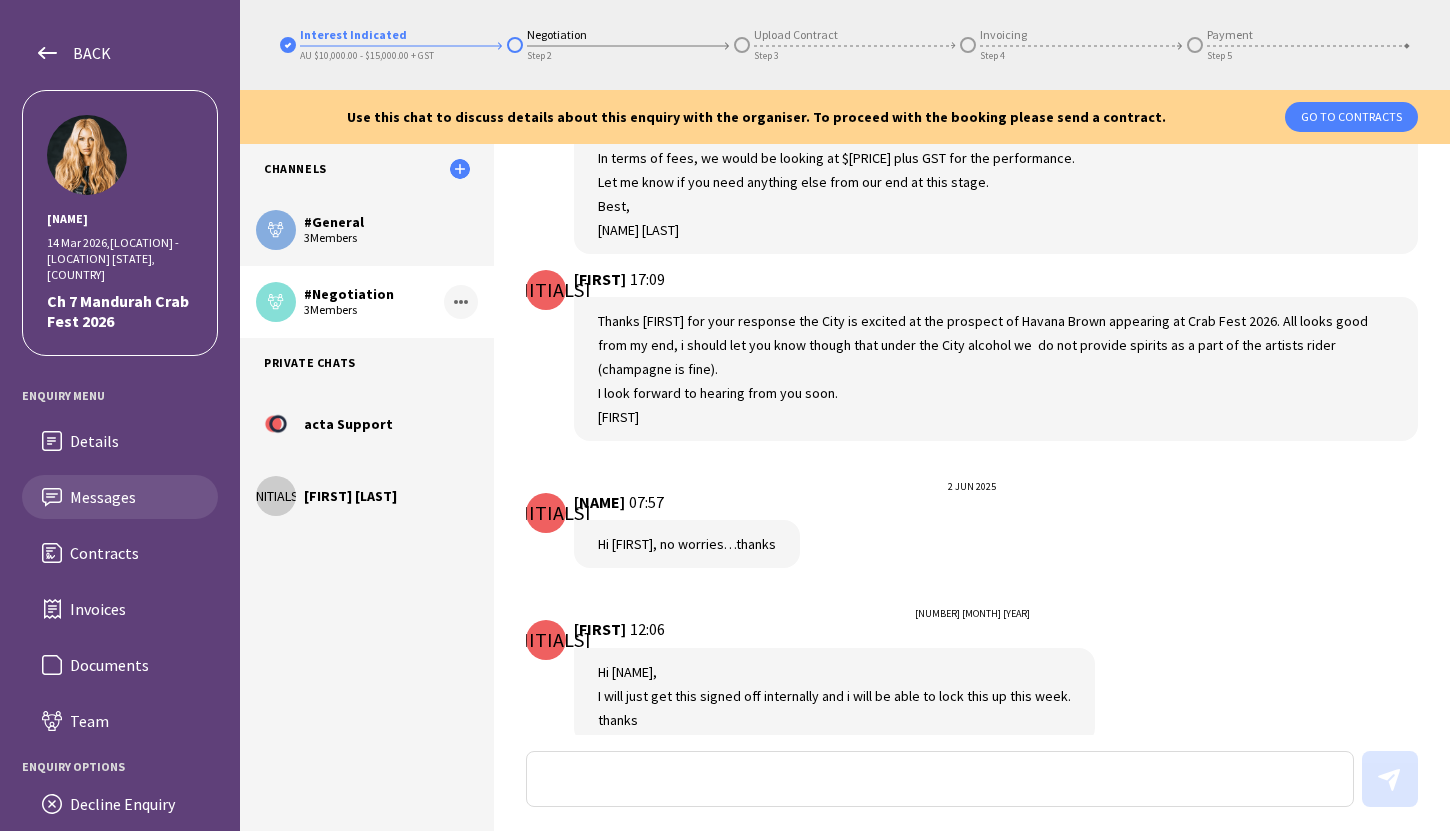 click at bounding box center [940, 779] 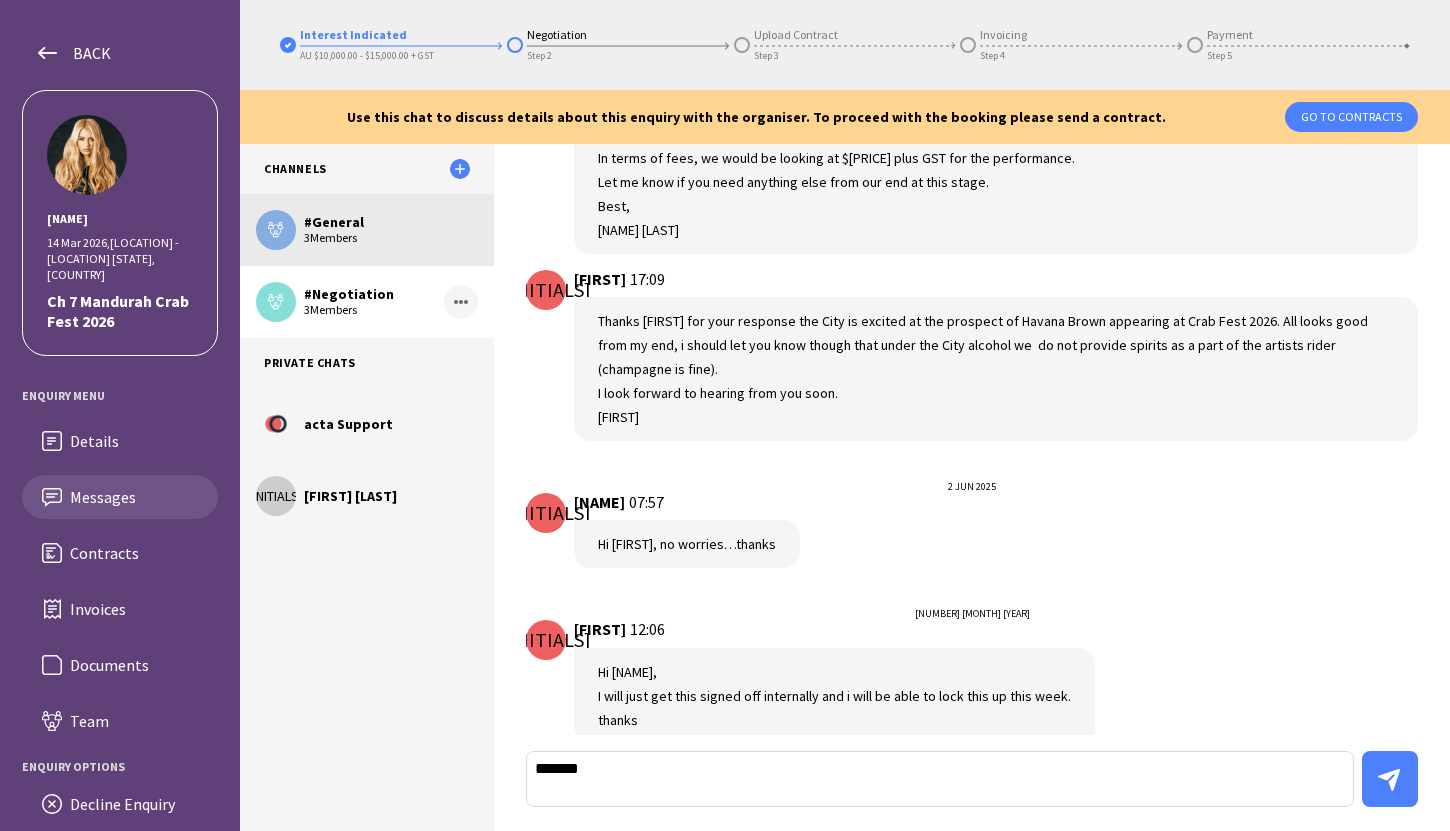 click on "3  Members" at bounding box center [391, 238] 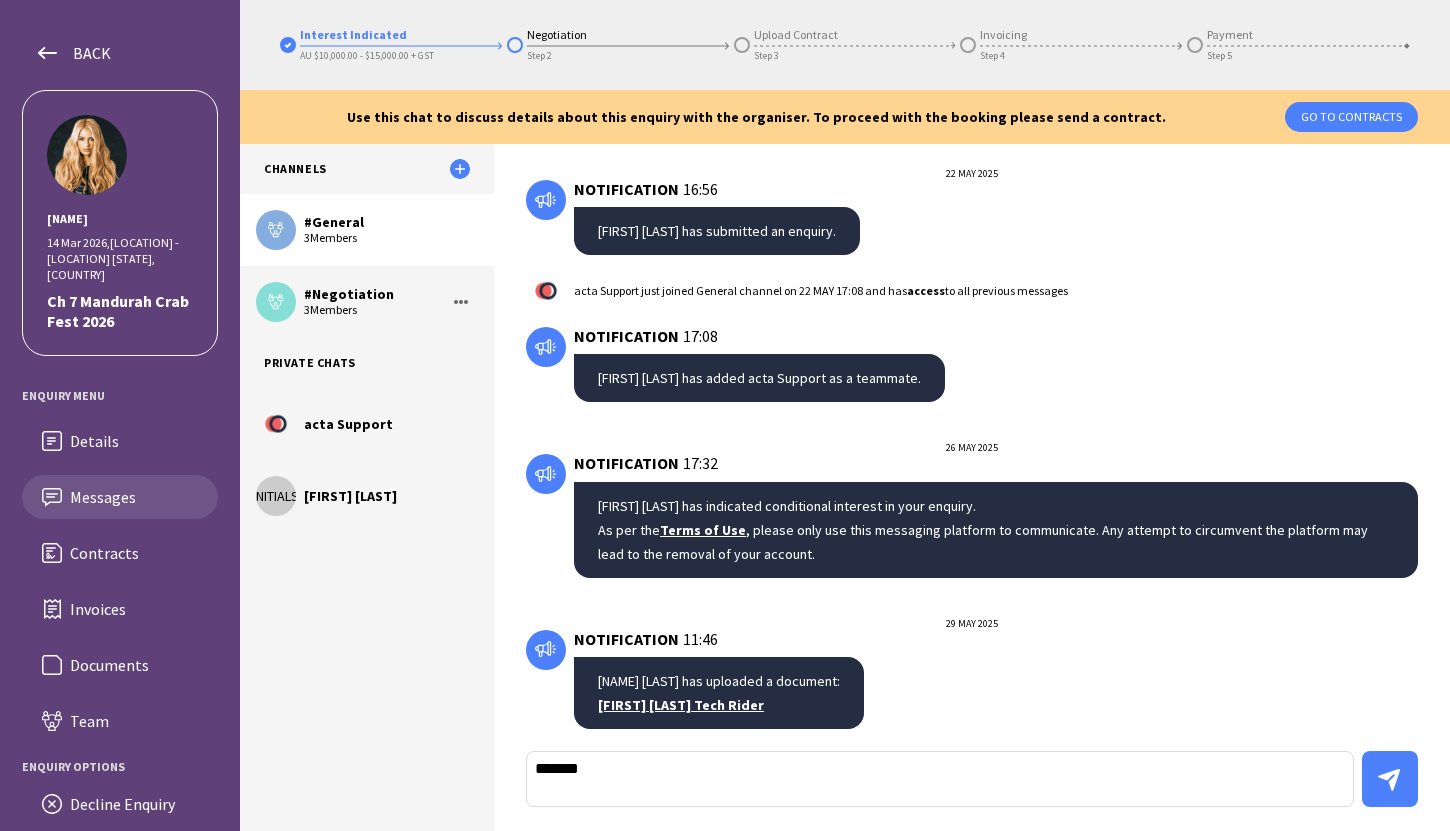scroll, scrollTop: 114, scrollLeft: 0, axis: vertical 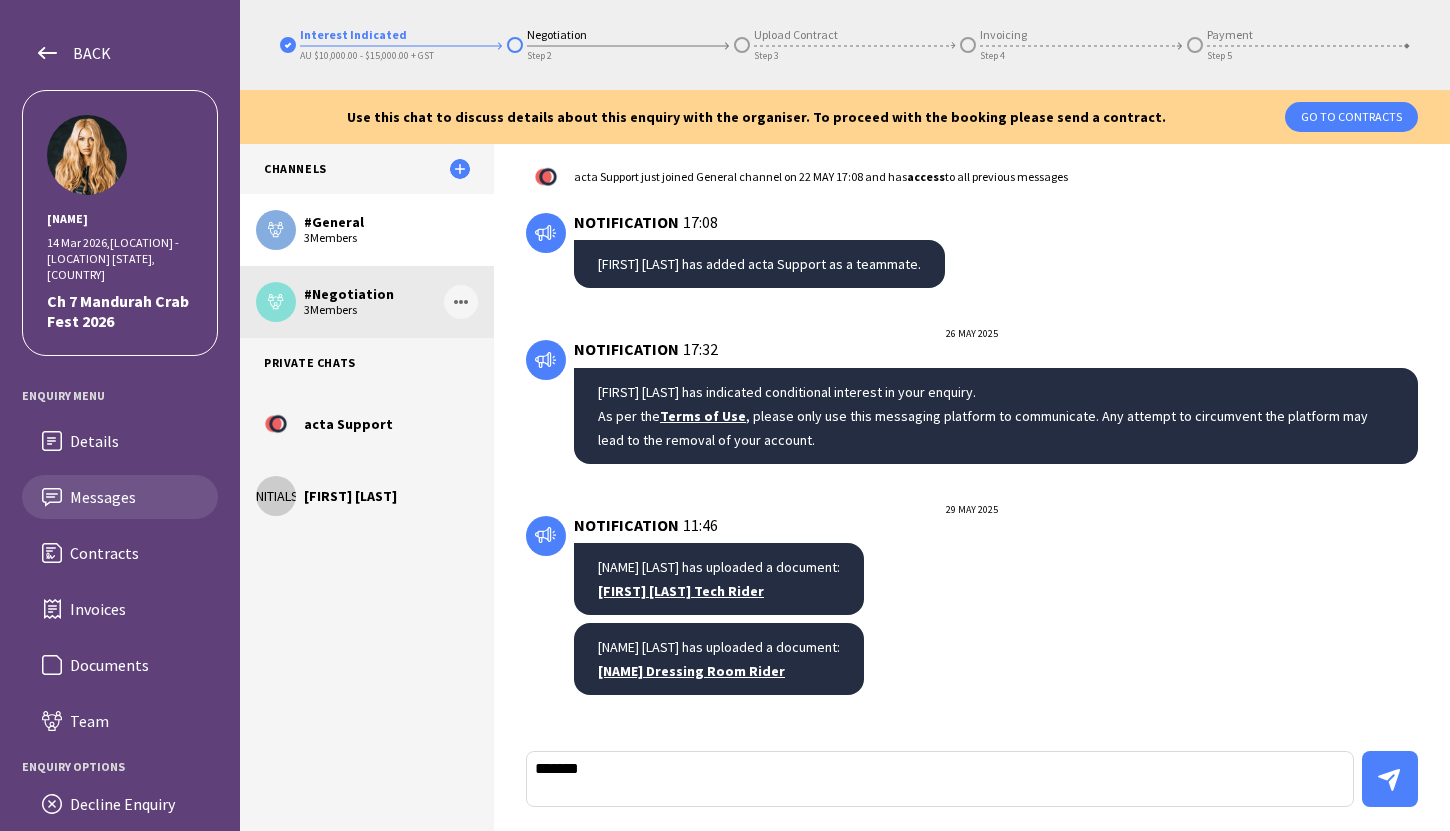click on "# Negotiation" at bounding box center [391, 222] 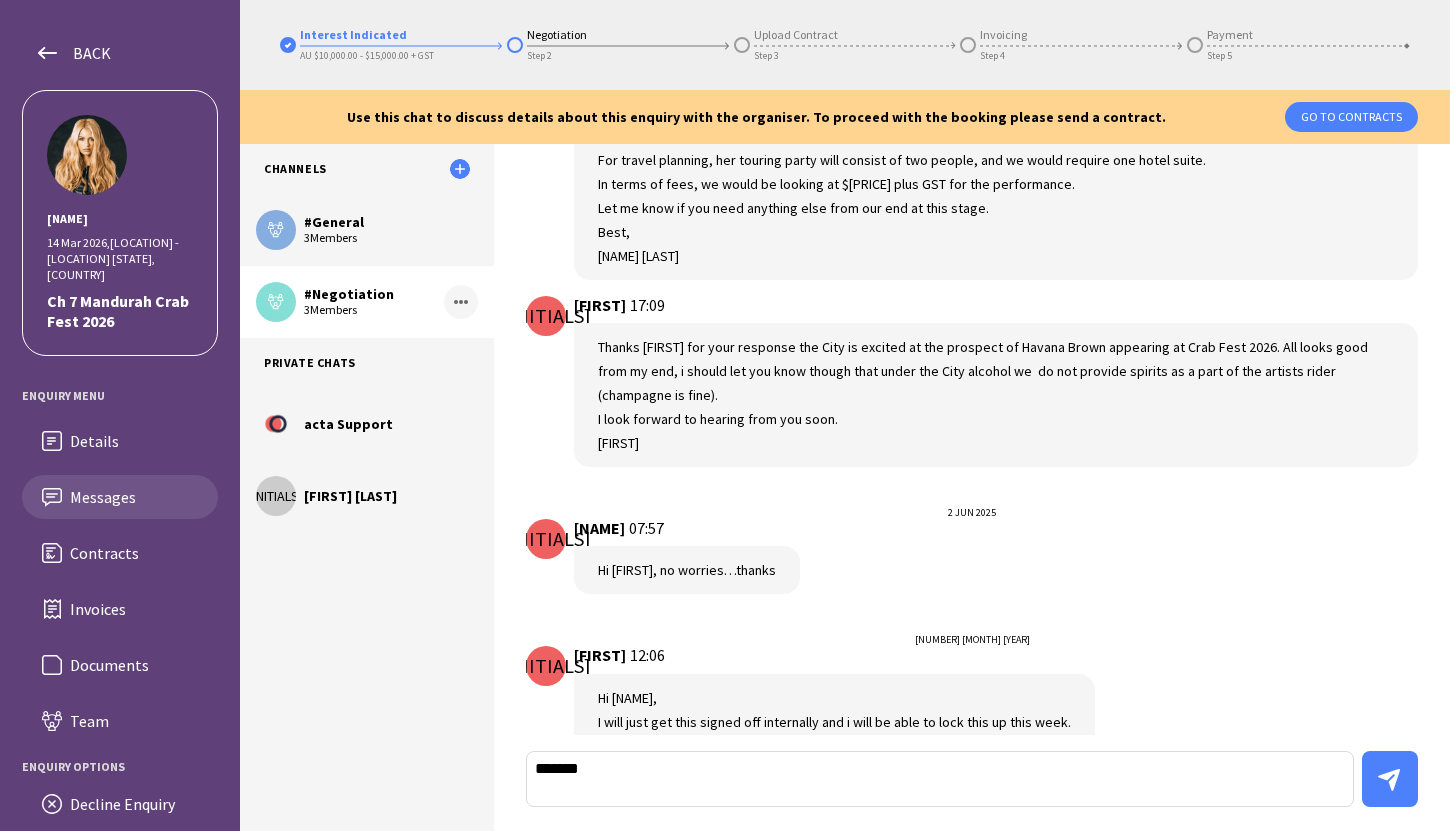 scroll, scrollTop: 838, scrollLeft: 0, axis: vertical 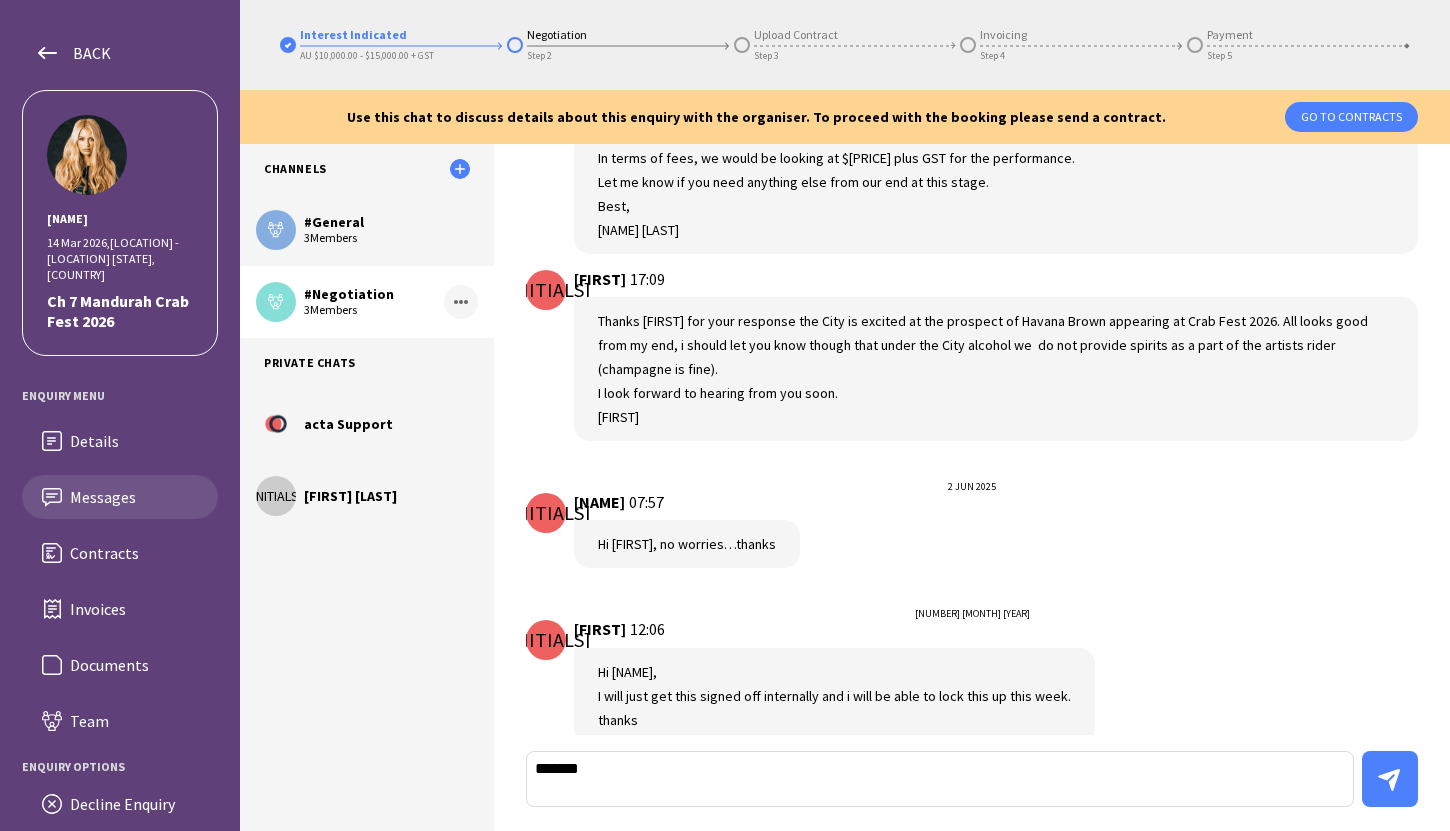 click on "*******" at bounding box center [940, 779] 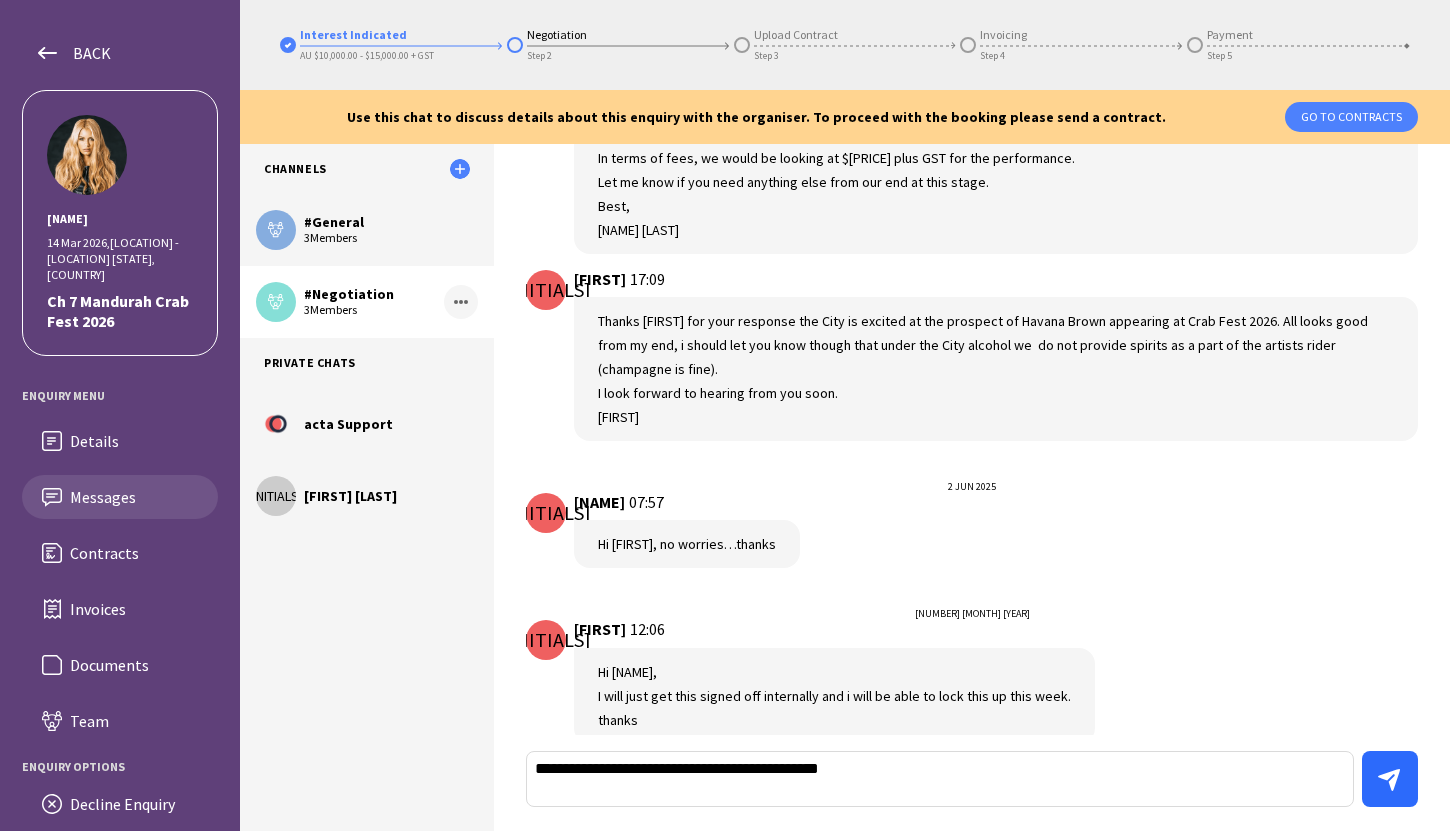 type on "**********" 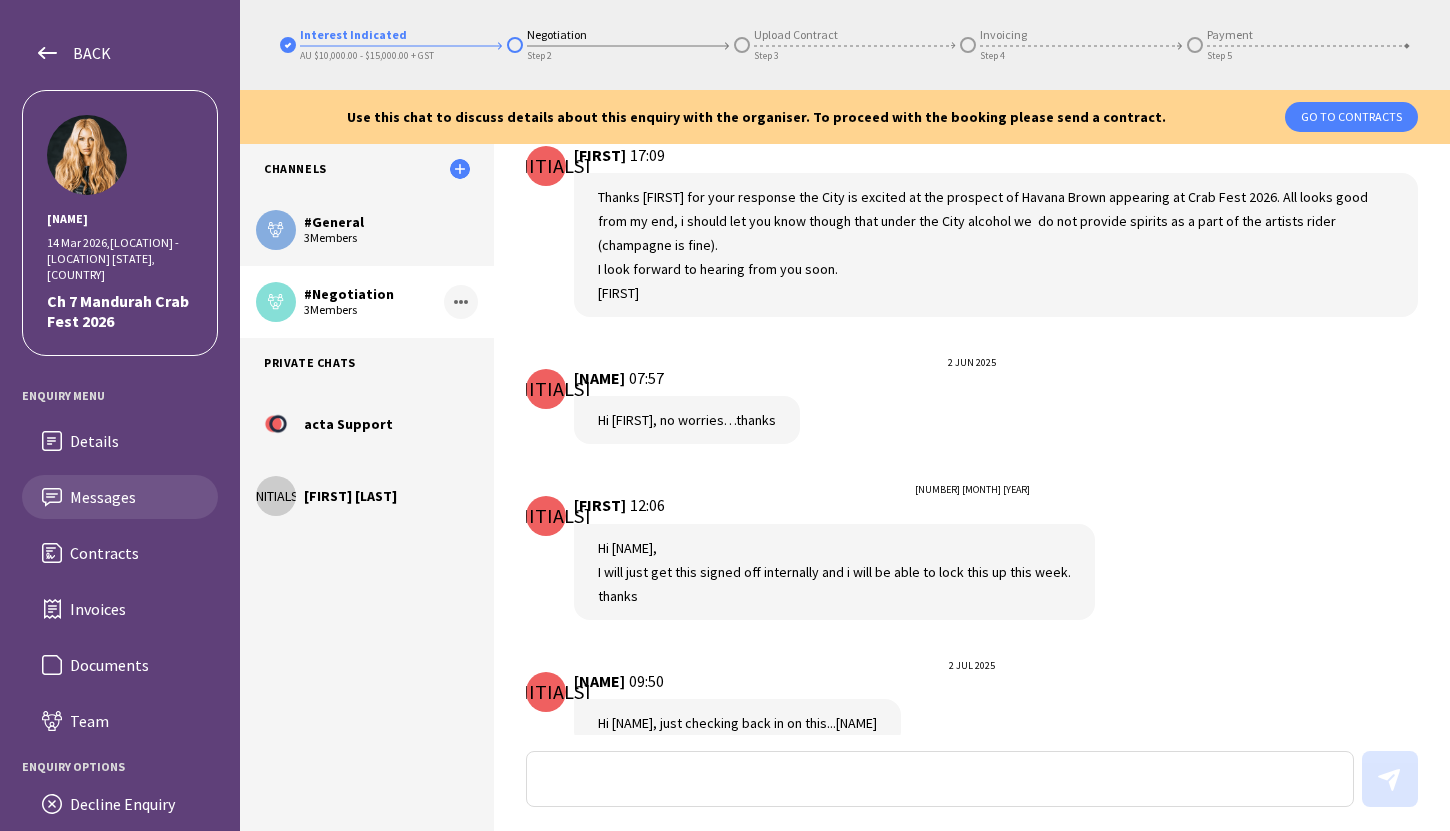 scroll, scrollTop: 966, scrollLeft: 0, axis: vertical 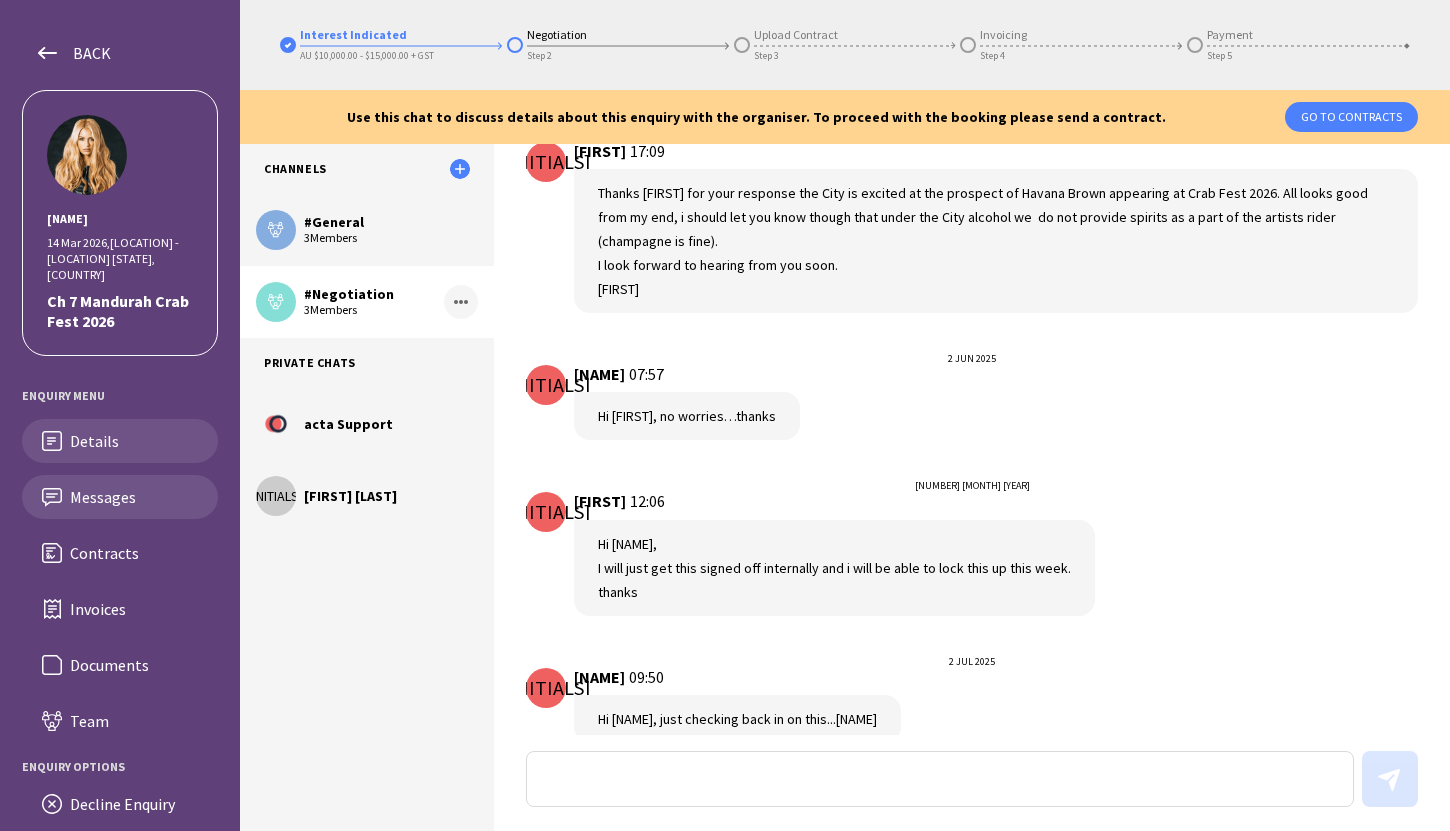 click on "Details" at bounding box center (136, 441) 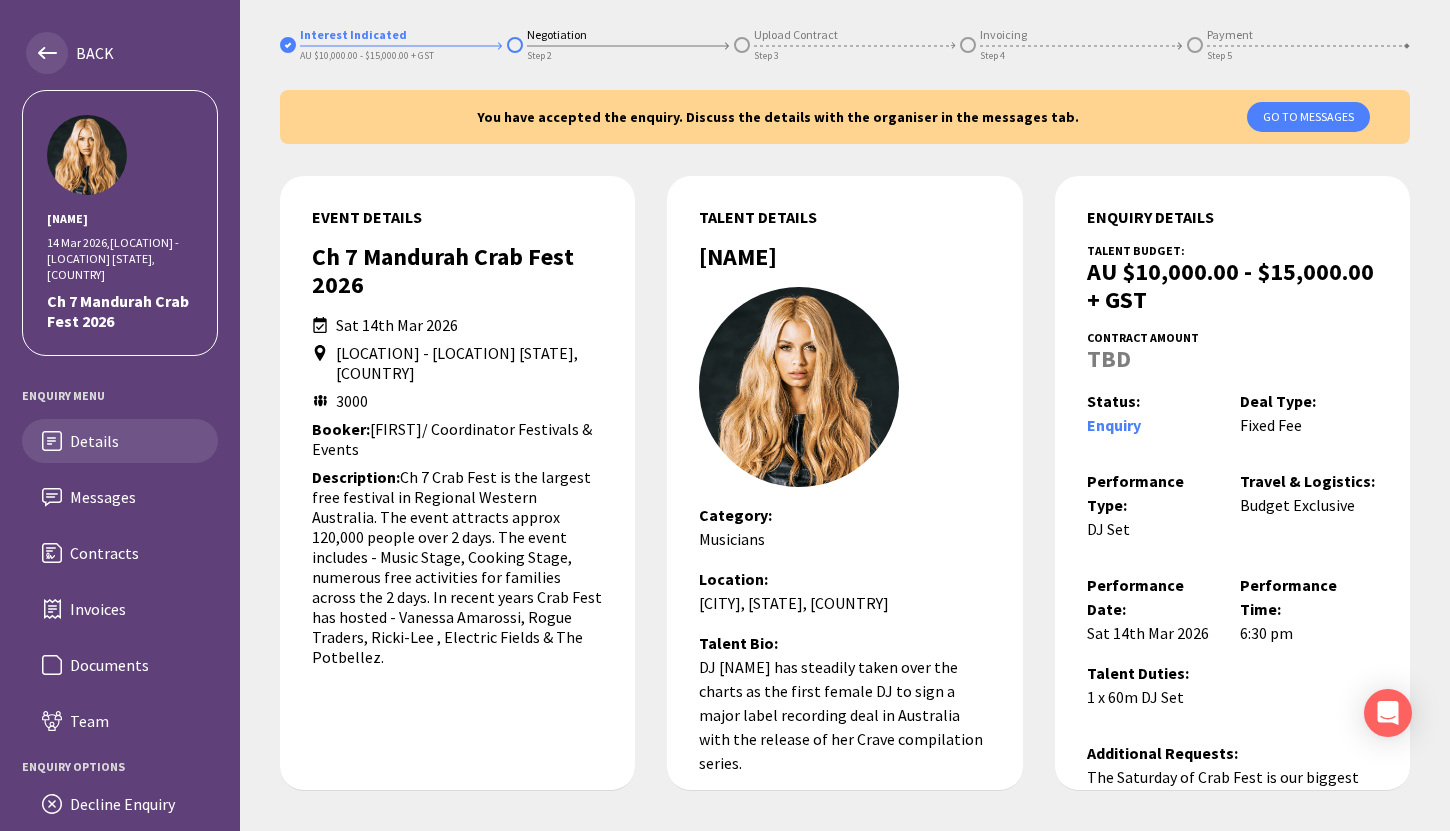 click on "BACK" at bounding box center [86, 53] 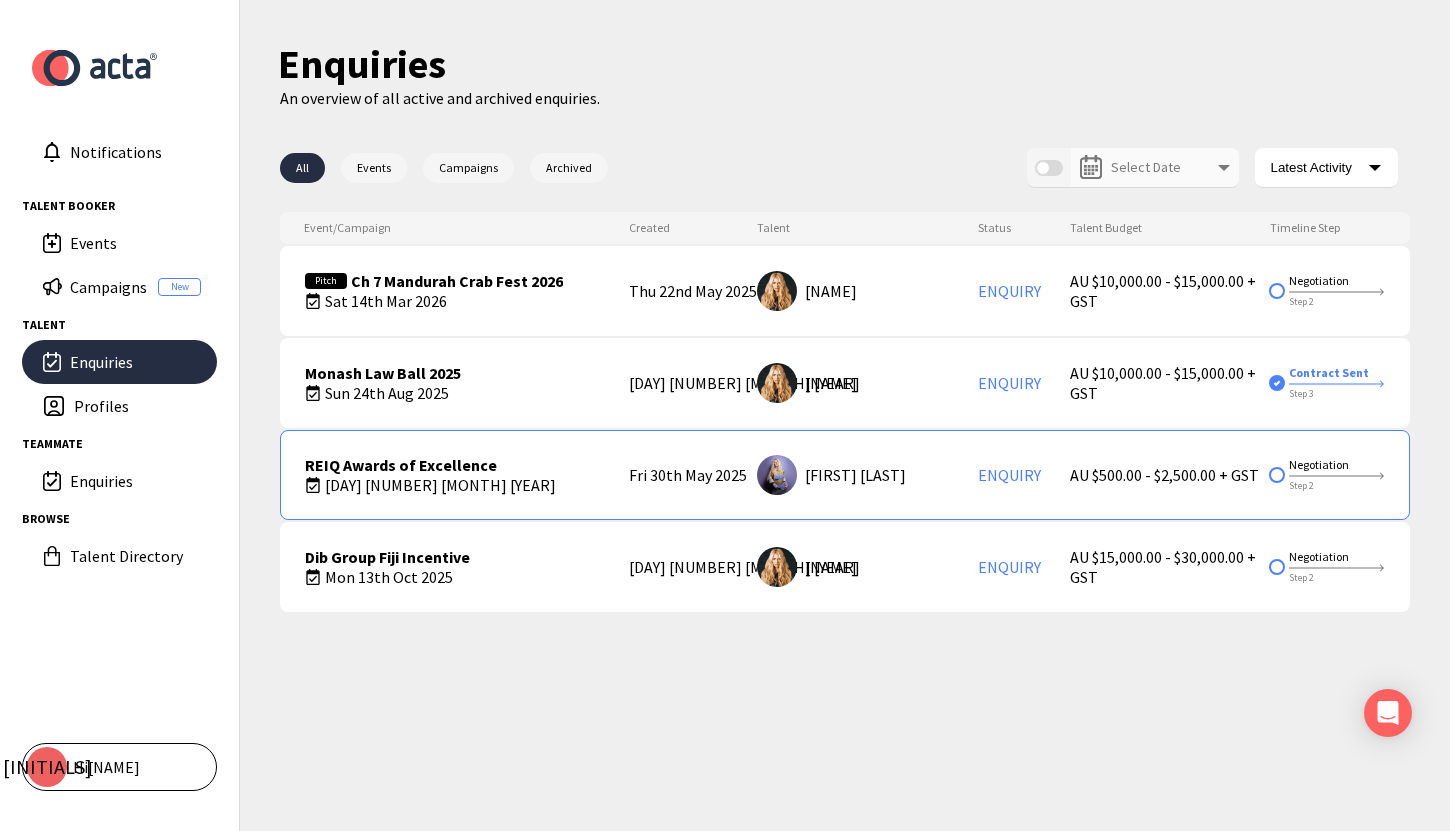click on "[DAY] [NUMBER] [MONTH] [YEAR]" at bounding box center [440, 485] 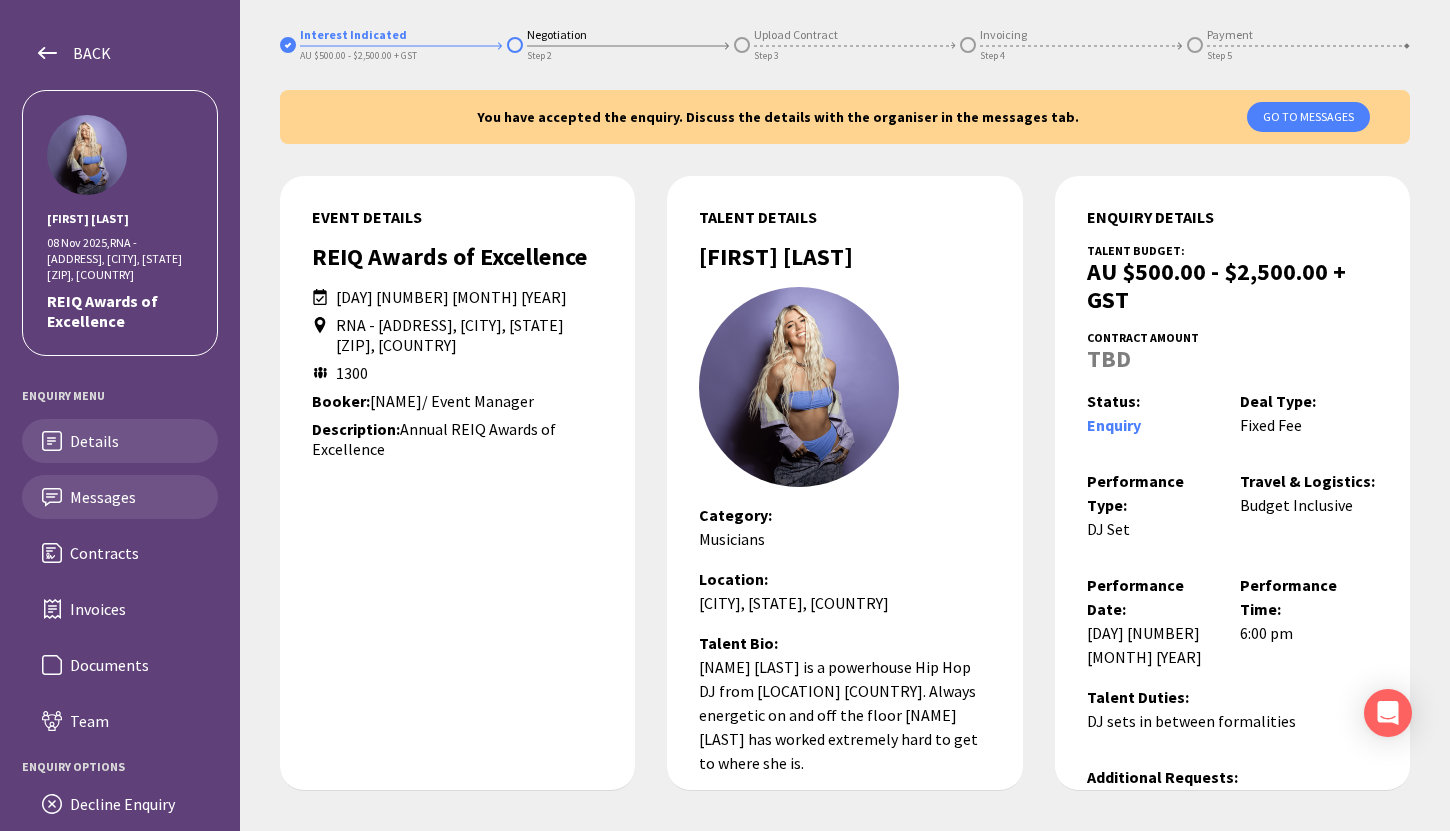 click on "Messages" at bounding box center [136, 497] 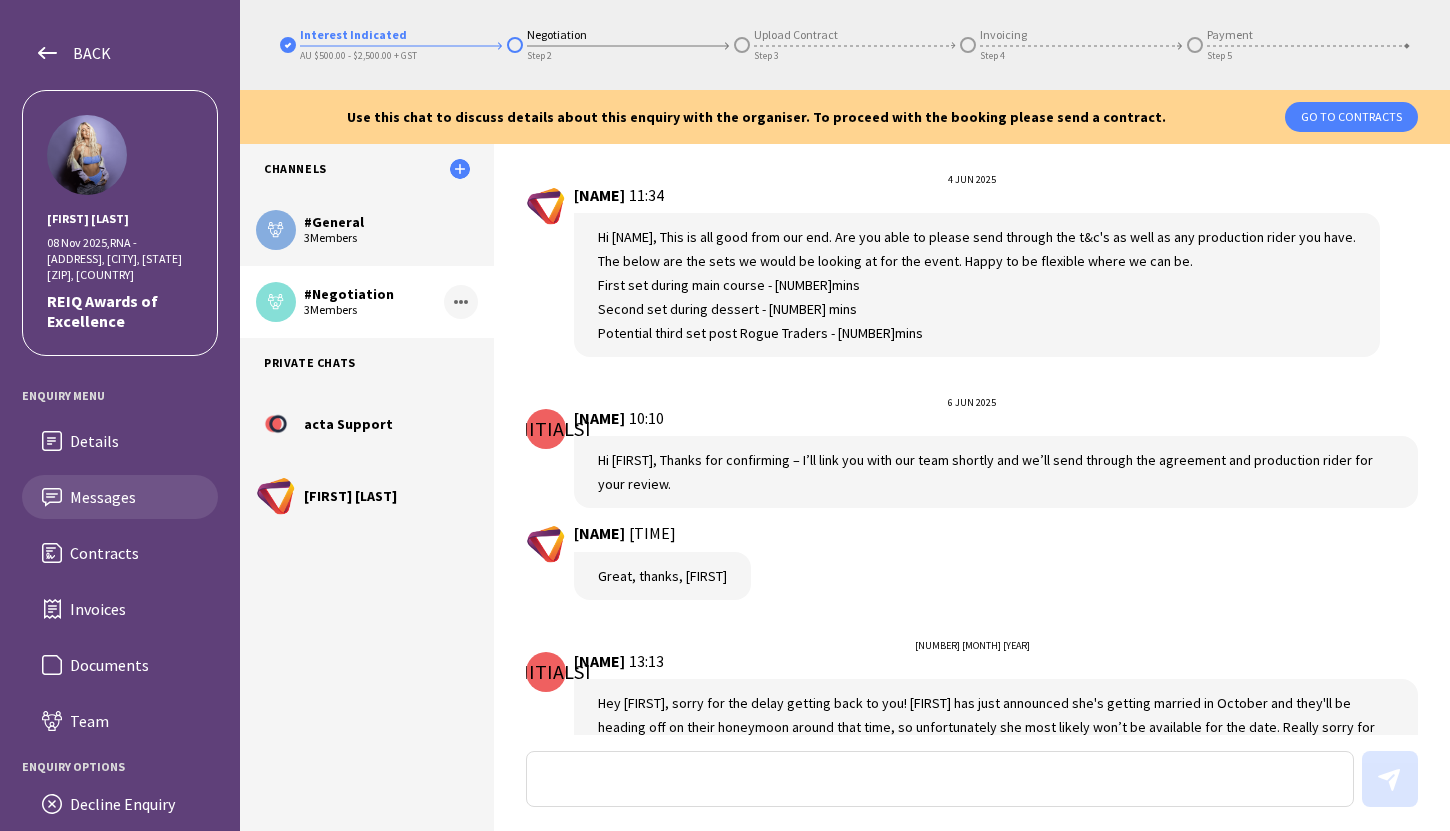 scroll, scrollTop: 886, scrollLeft: 0, axis: vertical 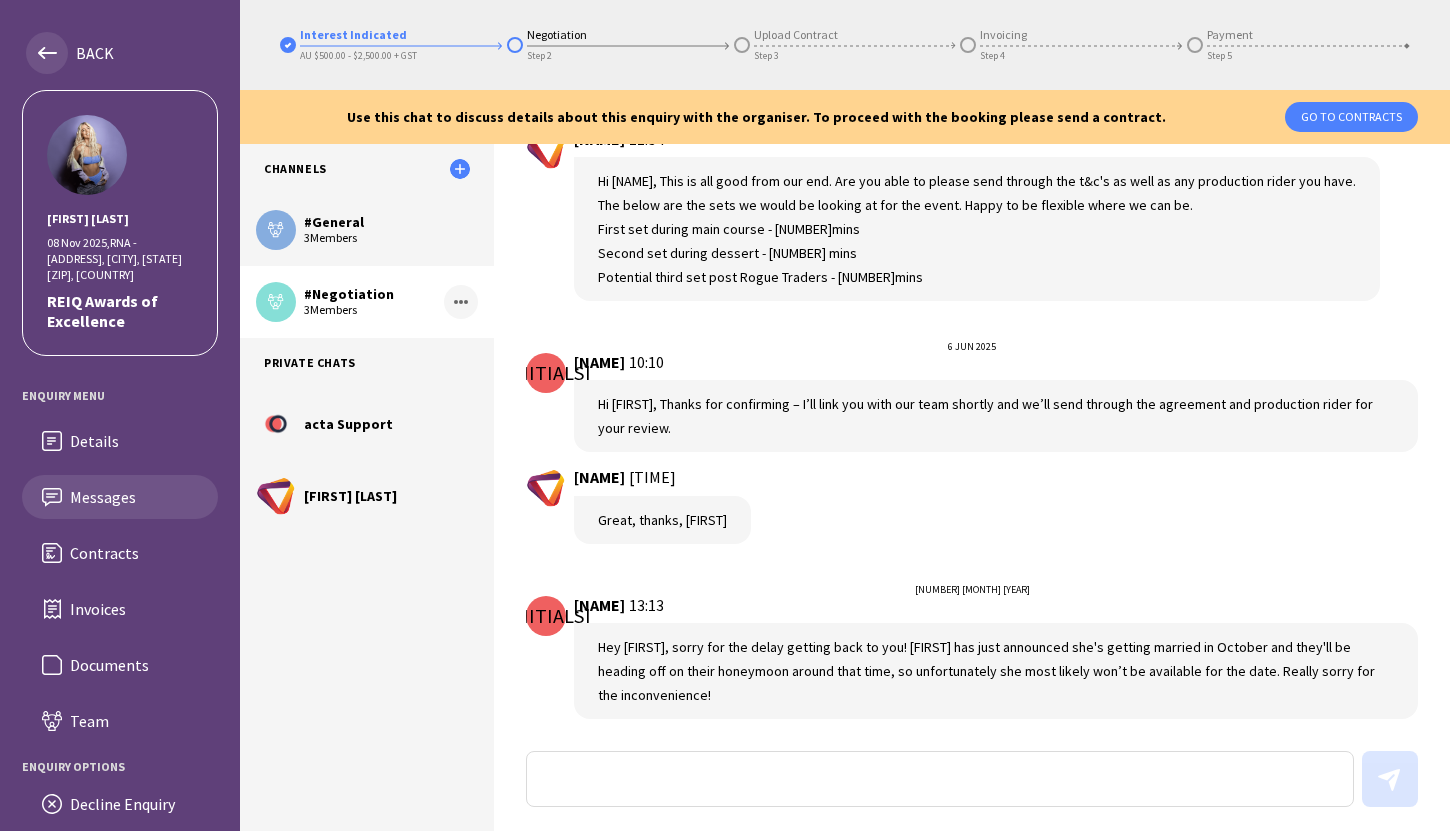 click on "BACK" at bounding box center [86, 53] 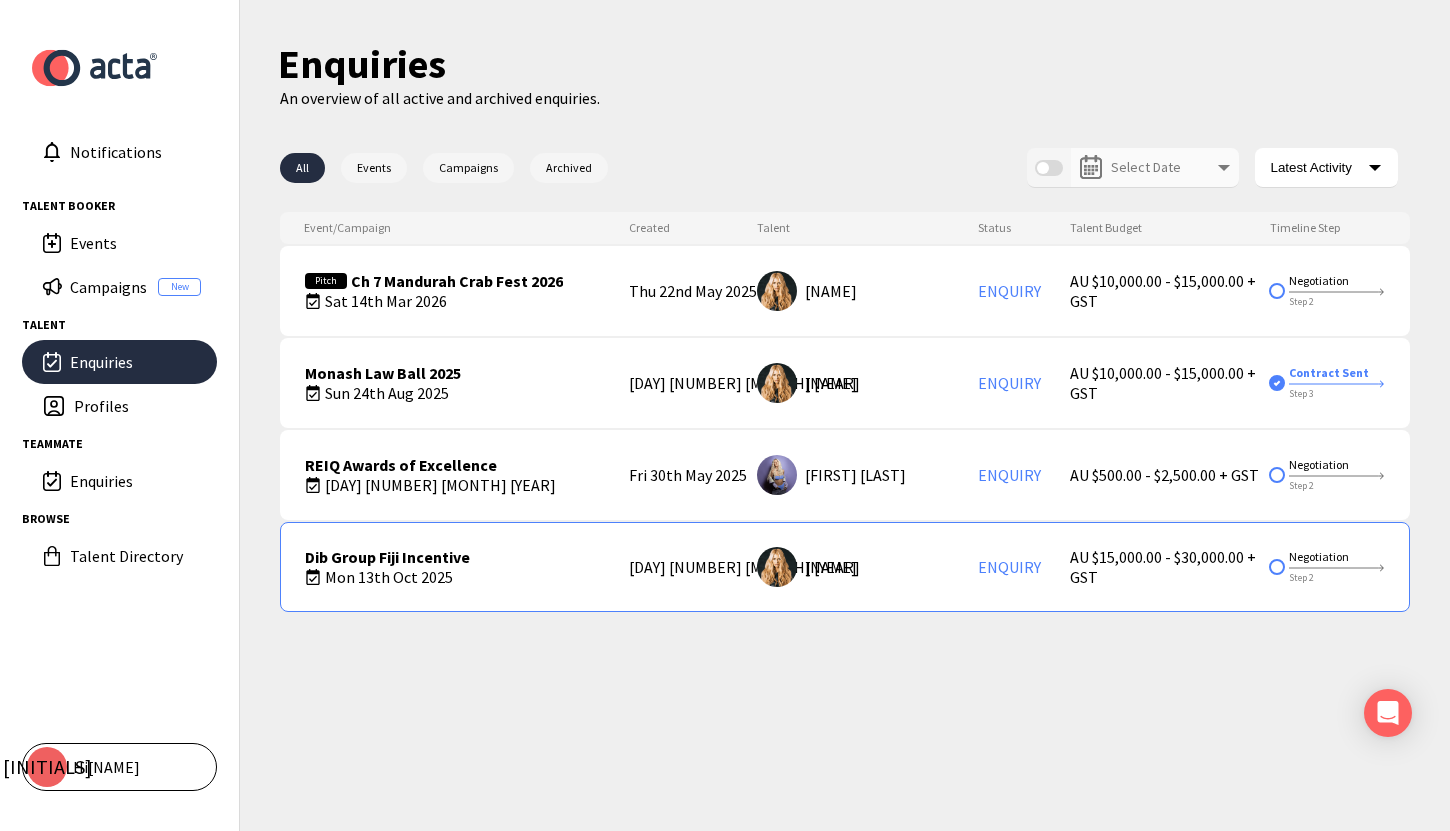 click on "[BRAND] [BRAND] [BRAND] [BRAND] [DAY] [MONTH] [YEAR]" at bounding box center [440, 567] 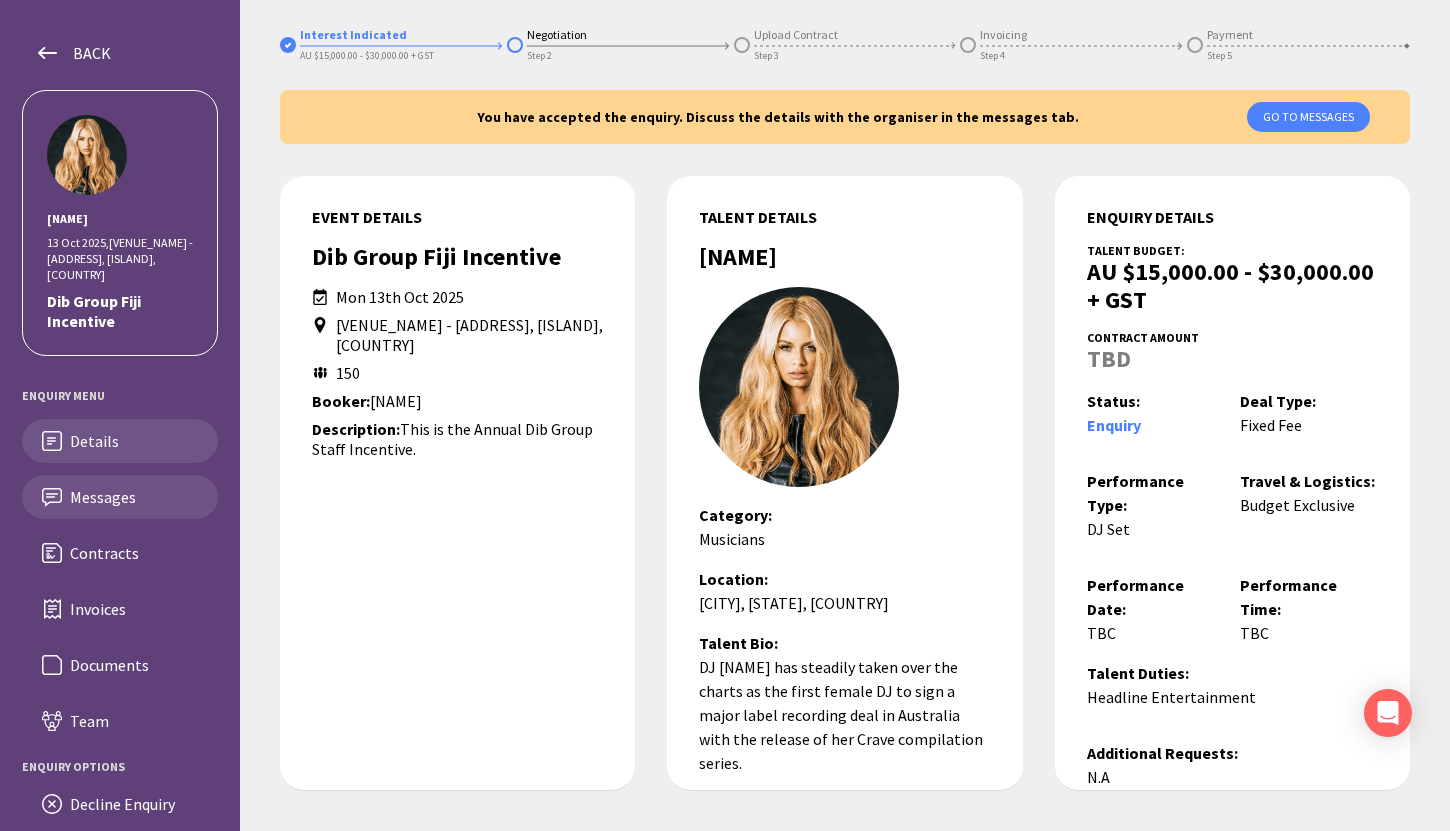 click on "Messages" at bounding box center [136, 497] 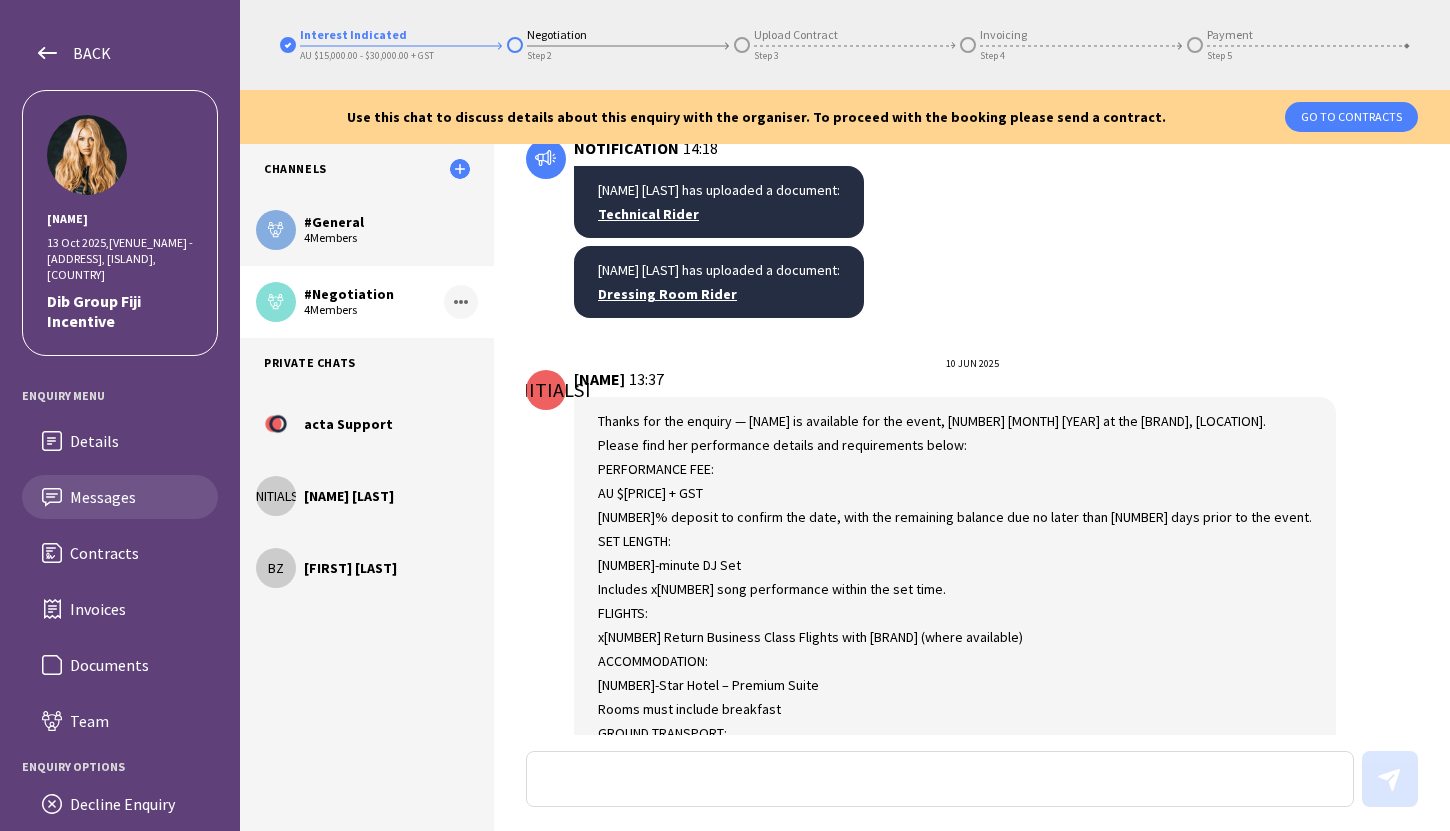 scroll, scrollTop: 784, scrollLeft: 0, axis: vertical 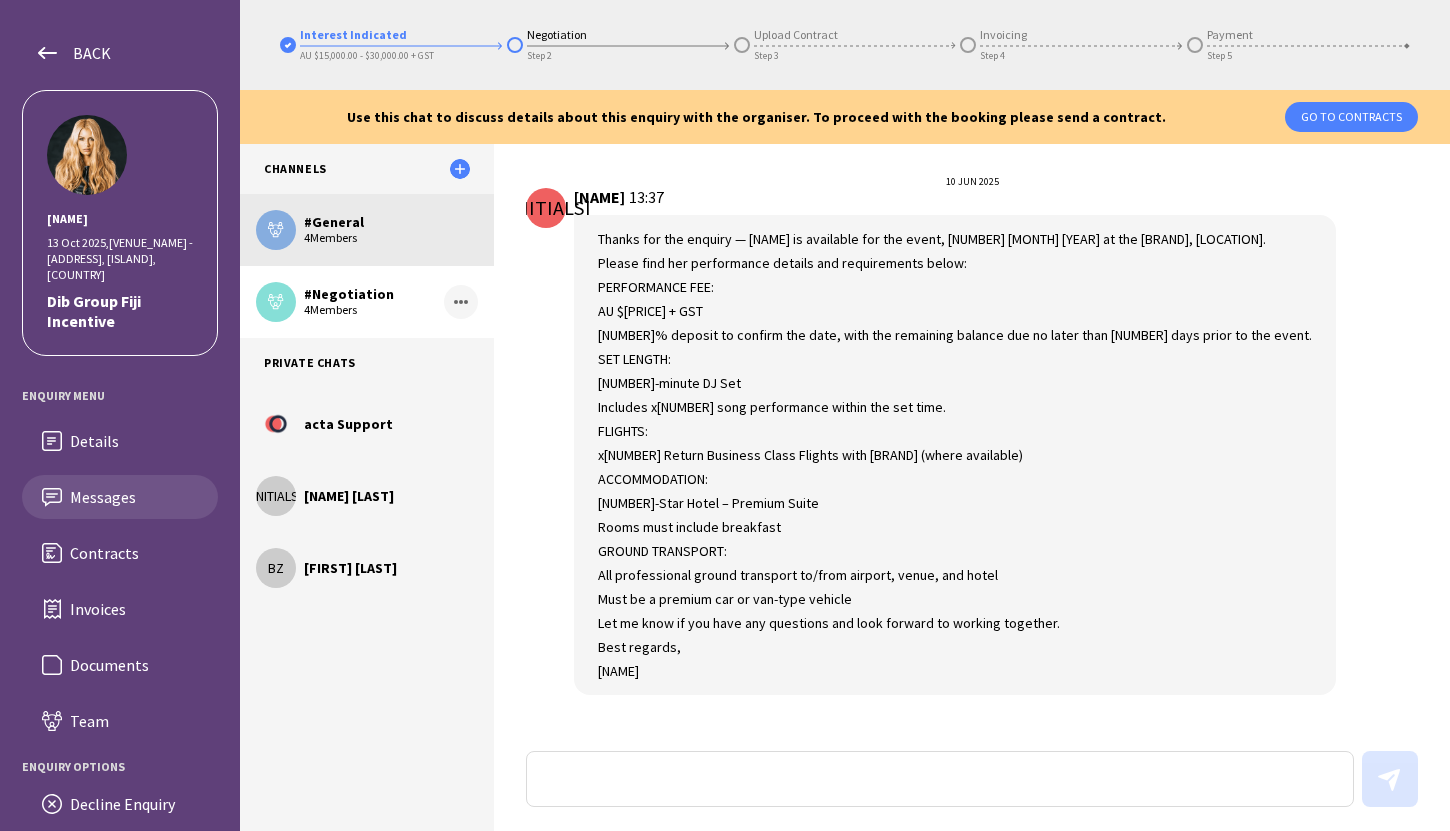 click on "# General" at bounding box center (391, 222) 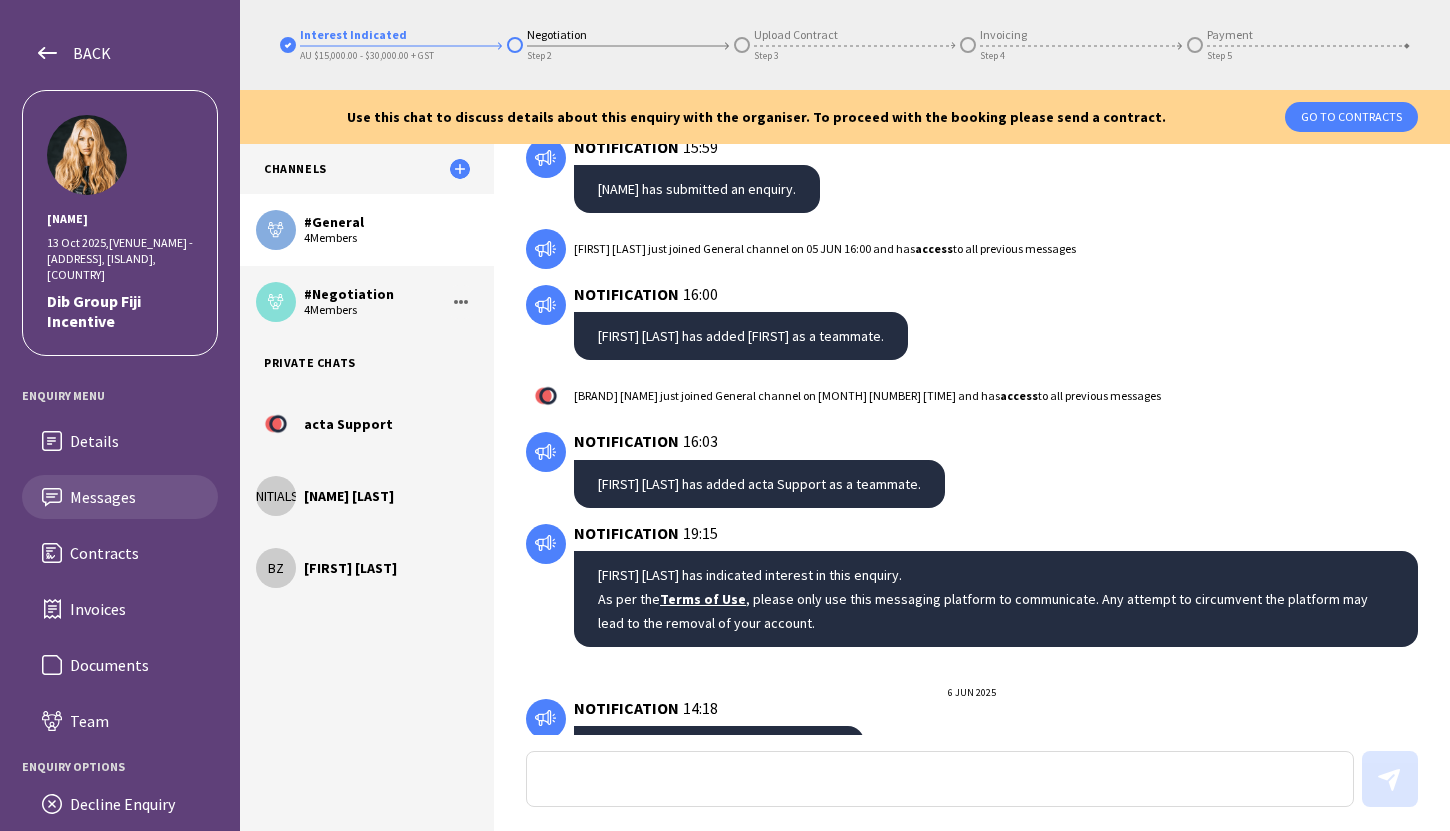 scroll, scrollTop: 225, scrollLeft: 0, axis: vertical 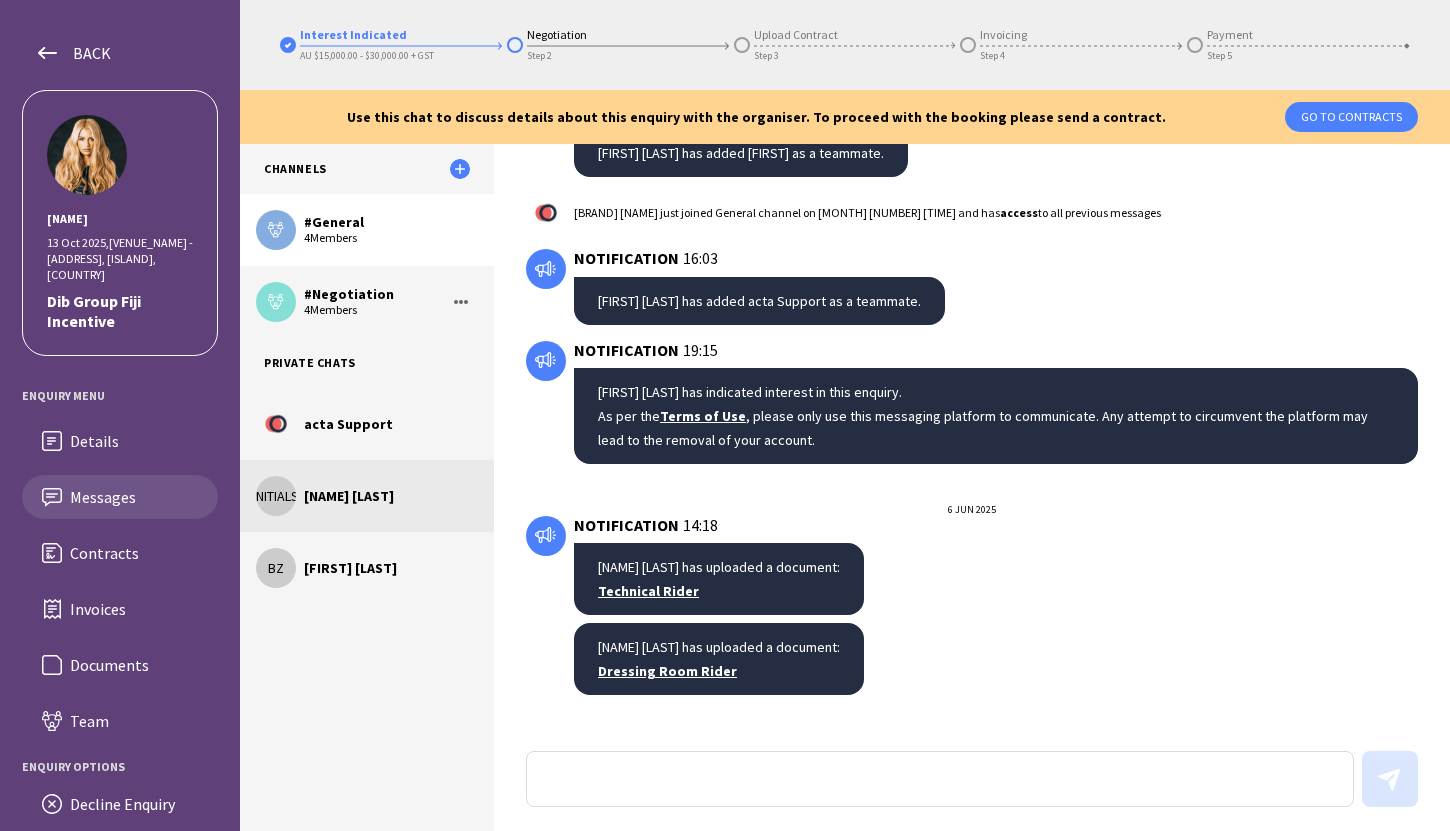 click on "[NAME] [LAST]" at bounding box center [367, 496] 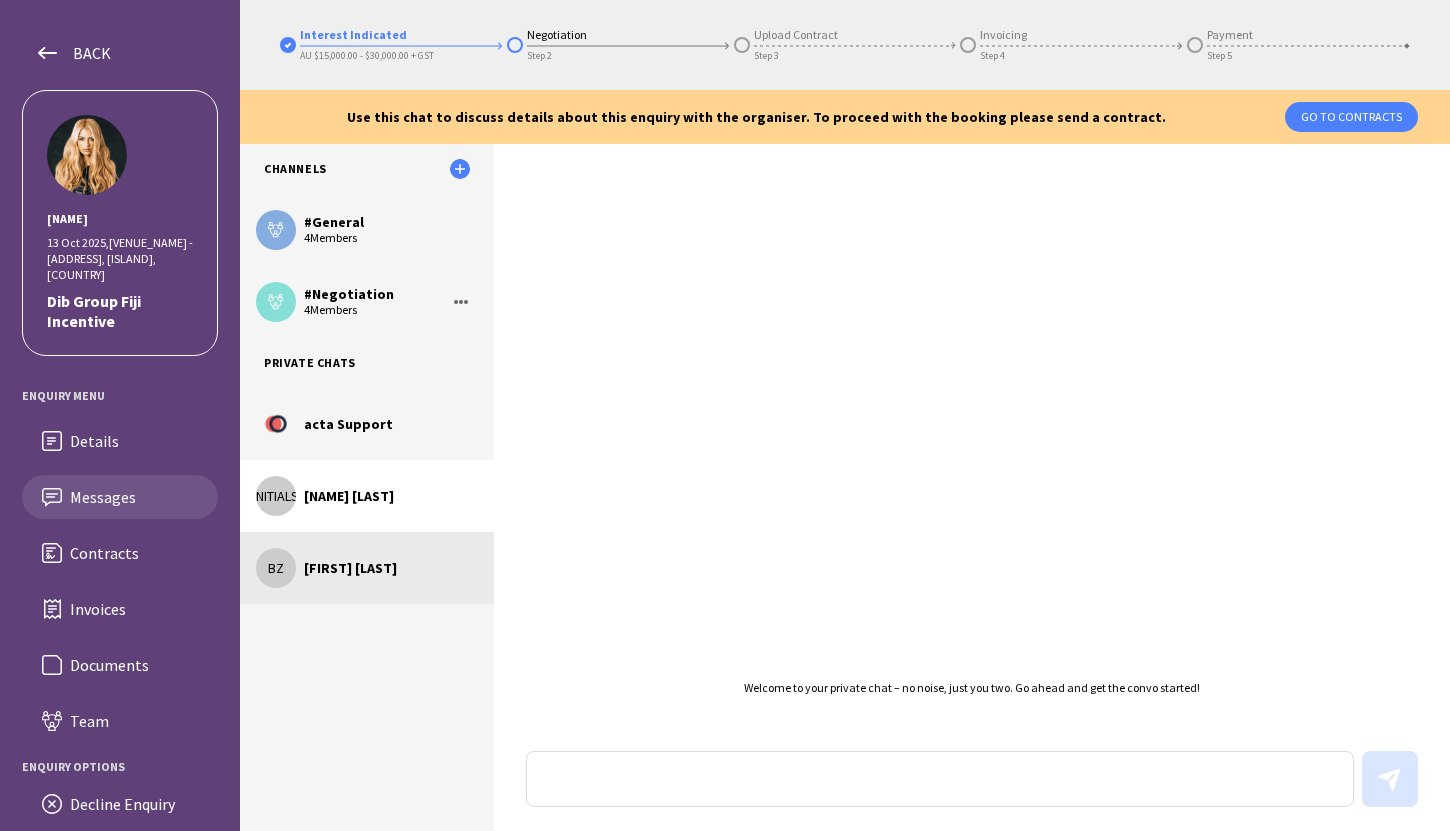 click on "[FIRST] [LAST]" at bounding box center [367, 568] 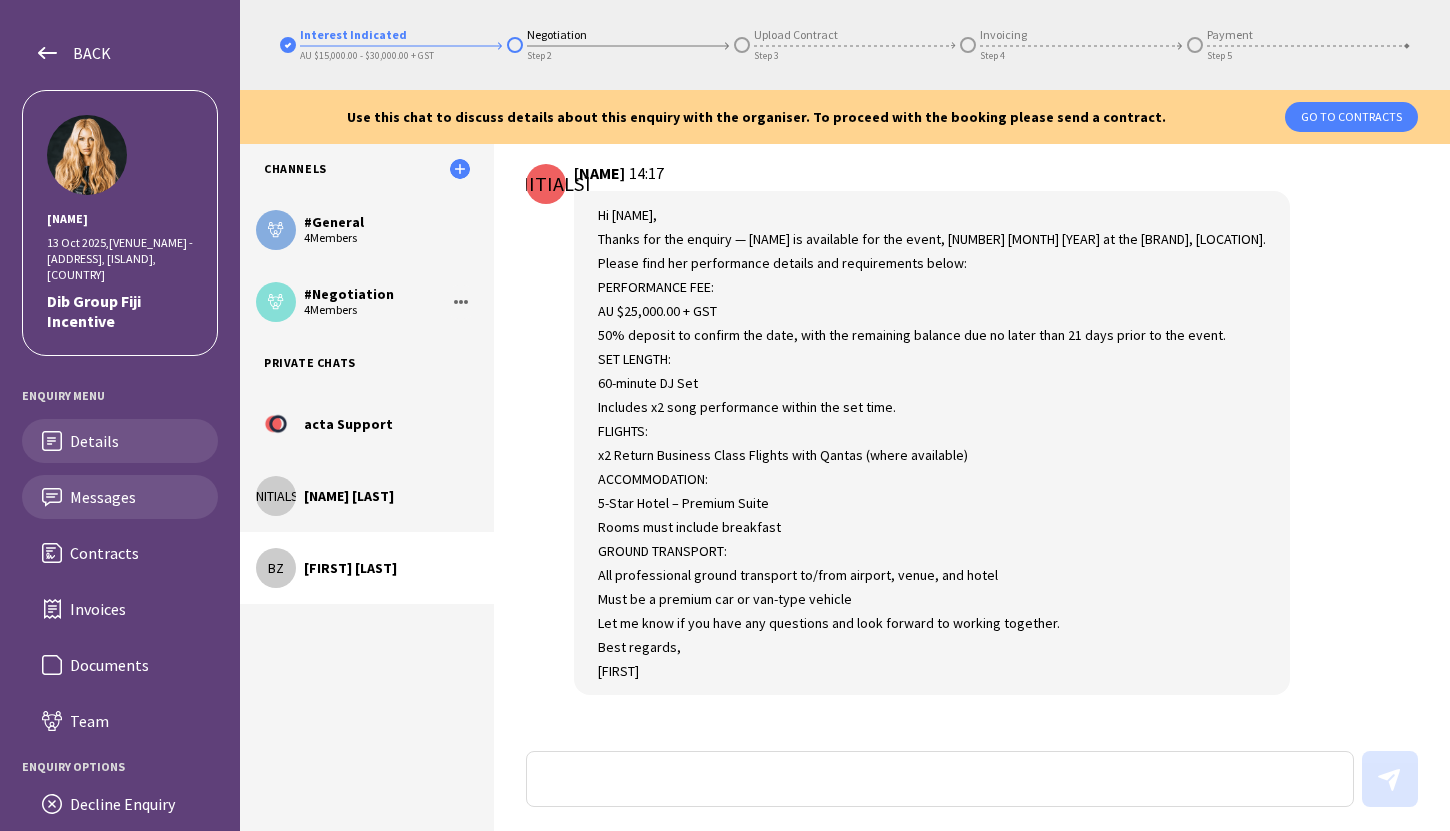 click on "Details" at bounding box center [136, 441] 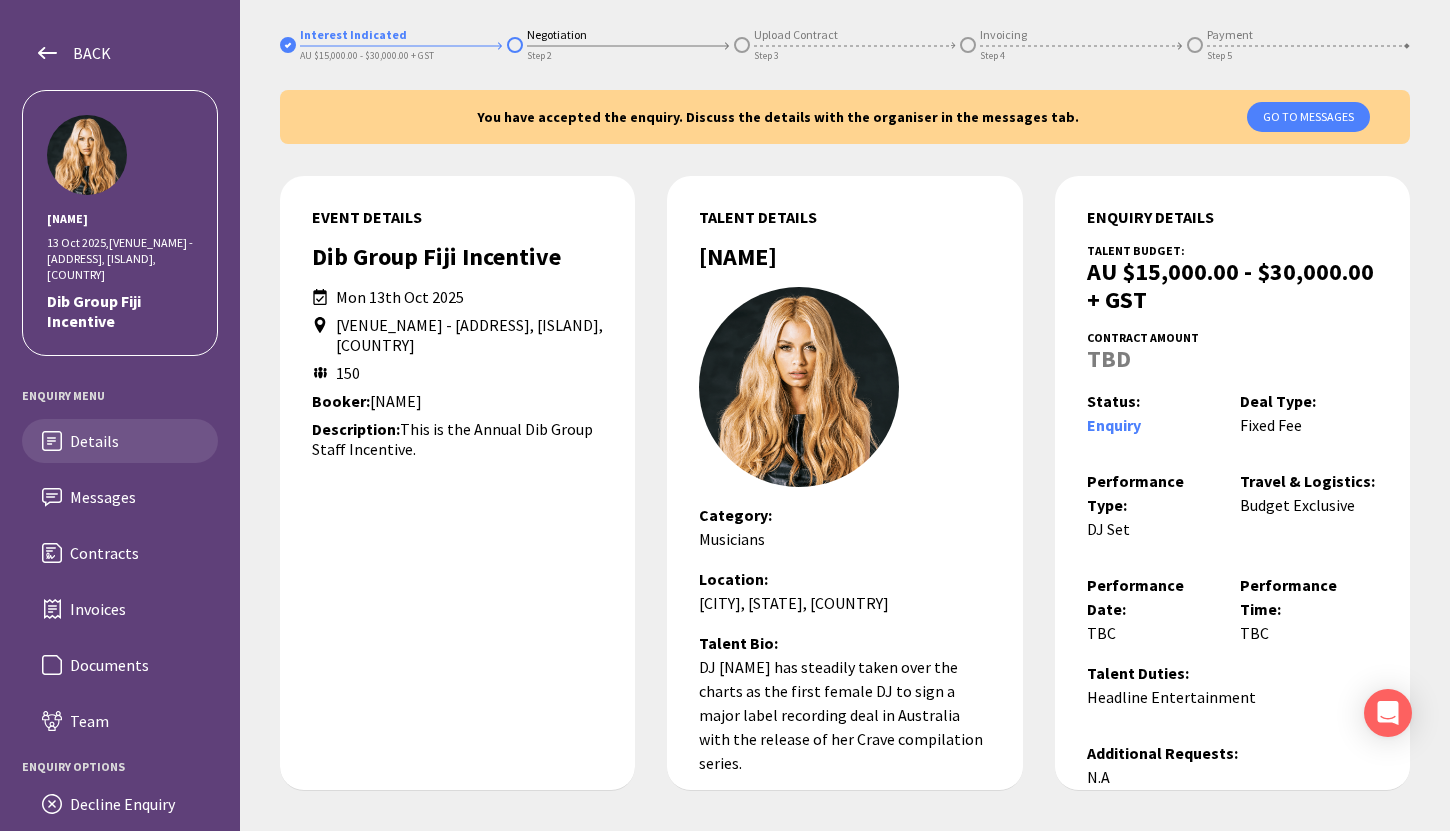type 